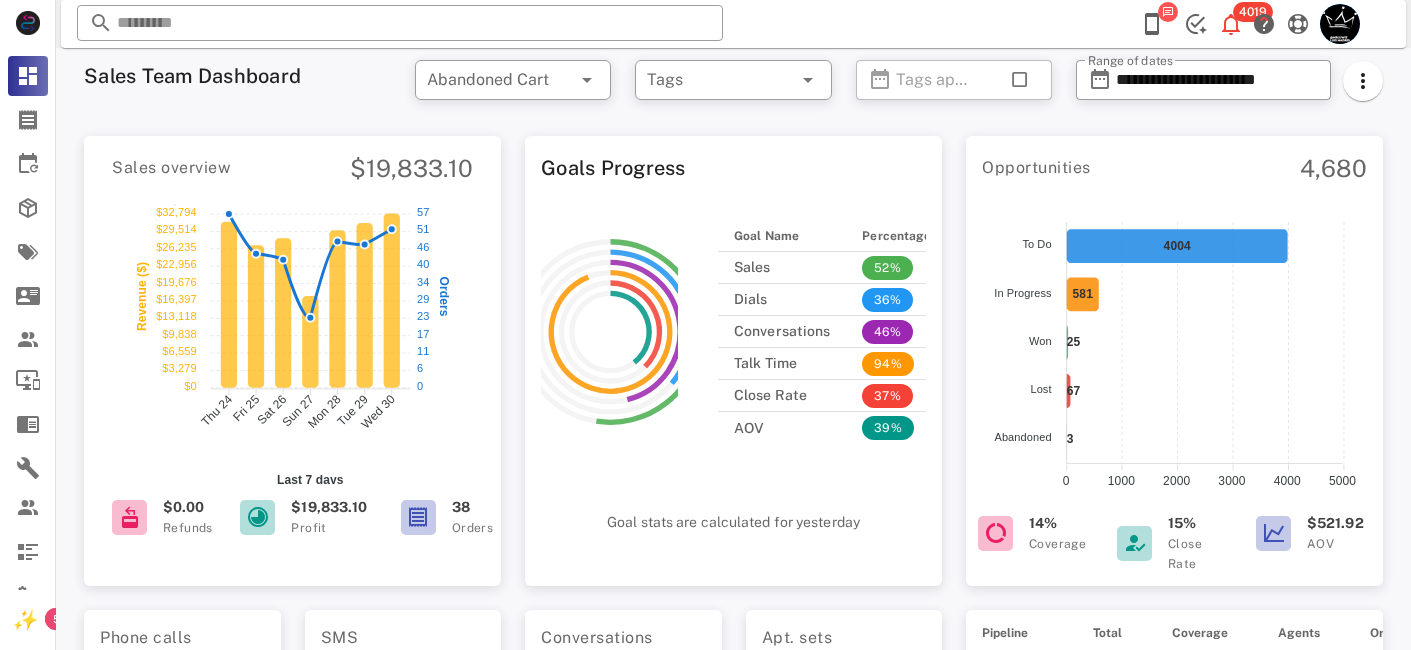 scroll, scrollTop: 0, scrollLeft: 0, axis: both 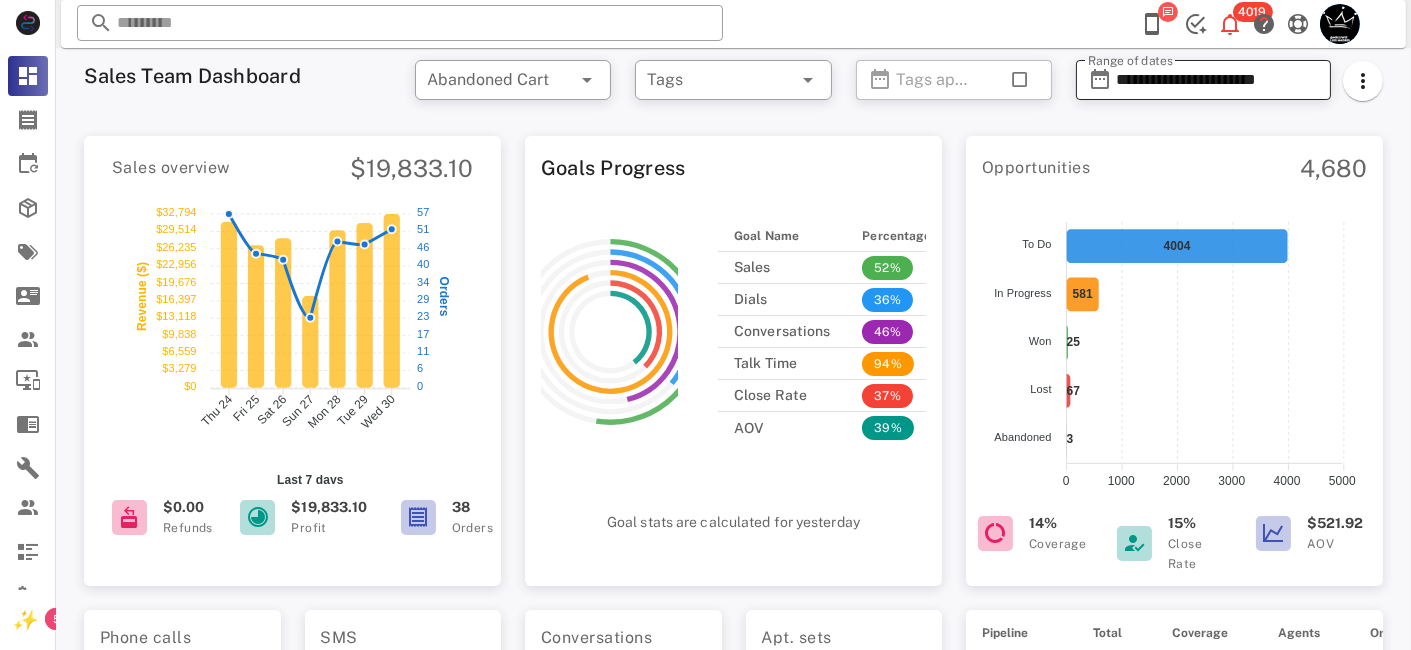 click on "**********" at bounding box center (1217, 80) 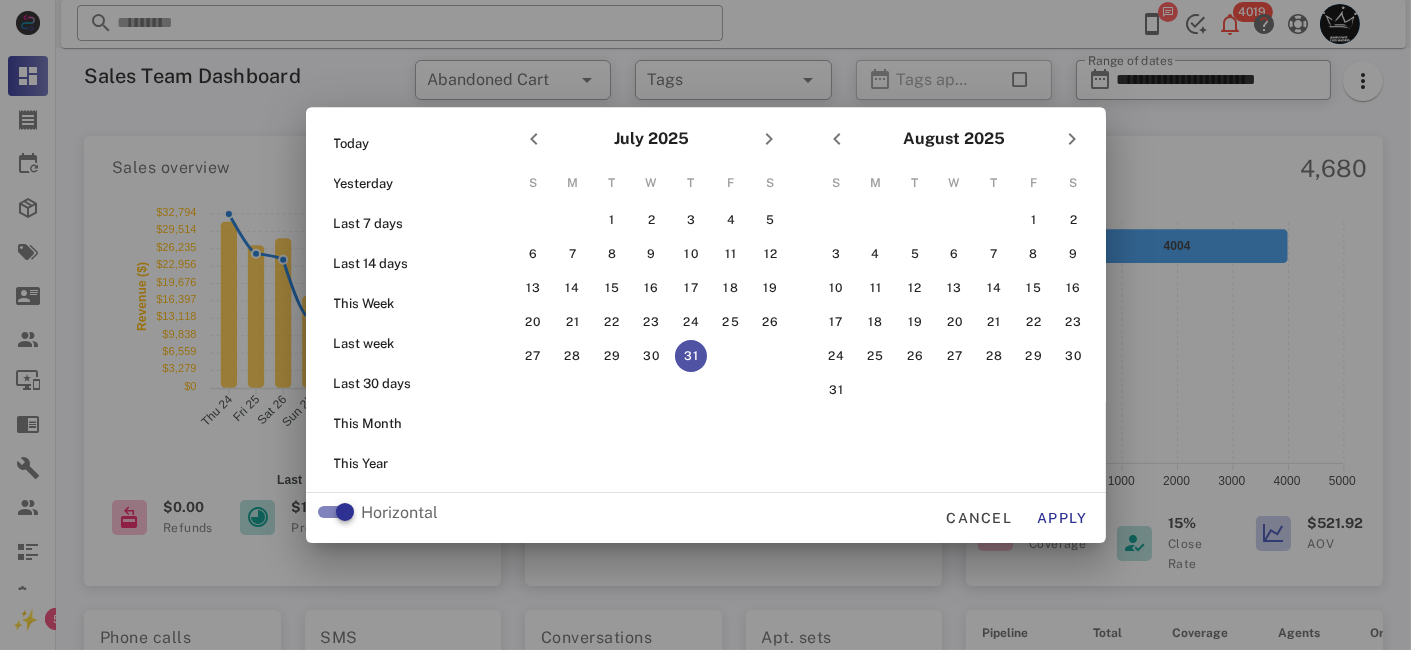 click on "31" at bounding box center (691, 356) 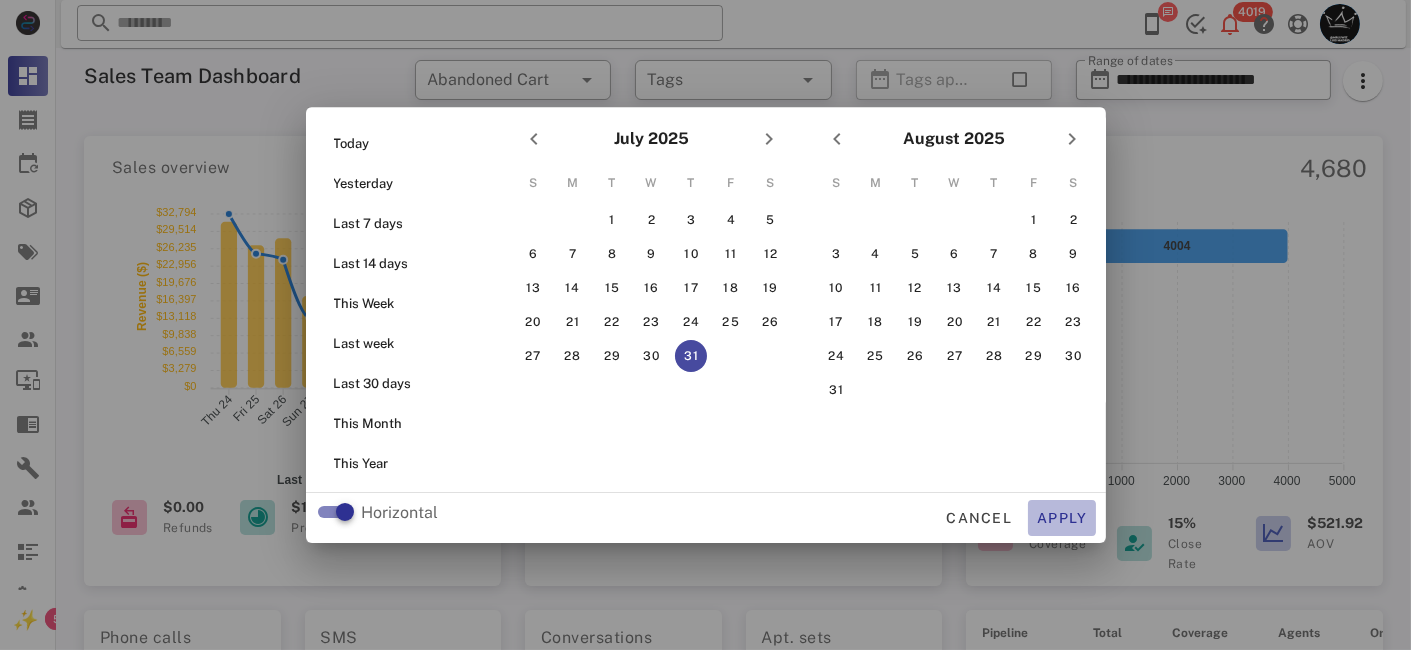 click on "Apply" at bounding box center (1062, 518) 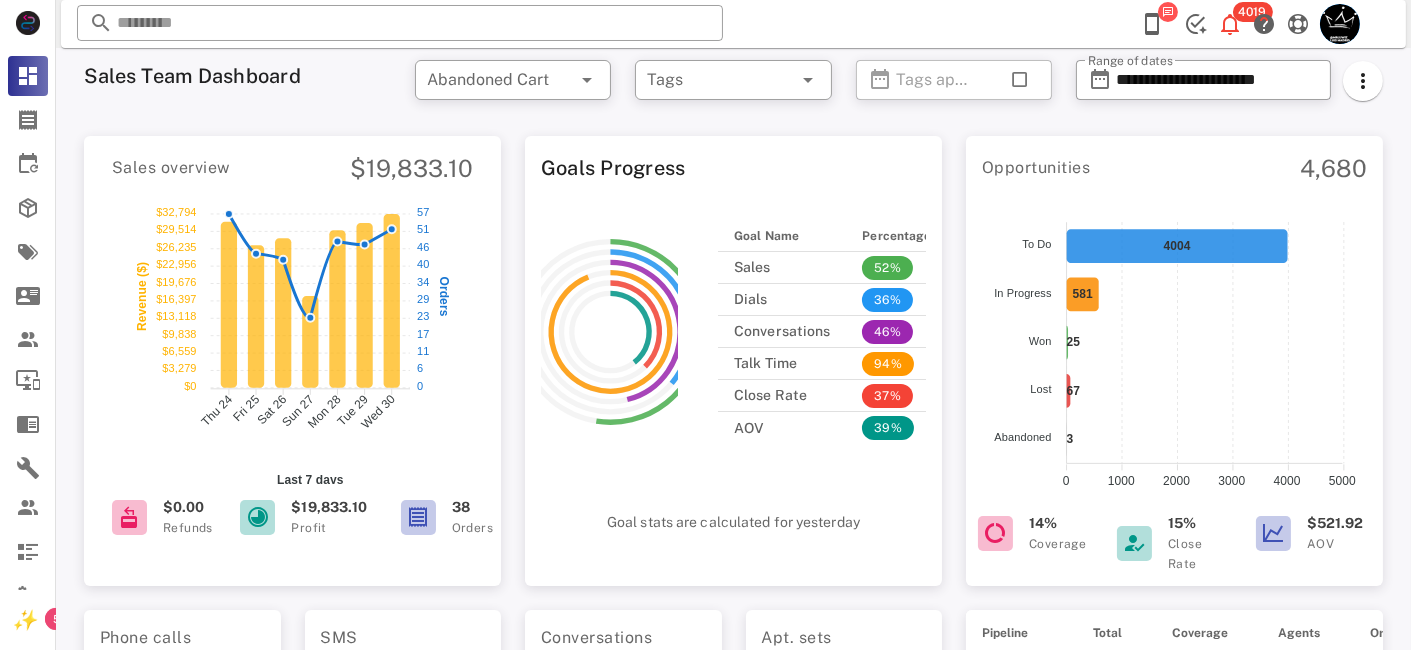 click on "Goals Progress Goal Name Percentage  Sales   52%   Dials   36%   Conversations   46%   Talk Time   94%   Close Rate   37%   AOV   39%  Goal stats are calculated for yesterday" at bounding box center (733, 355) 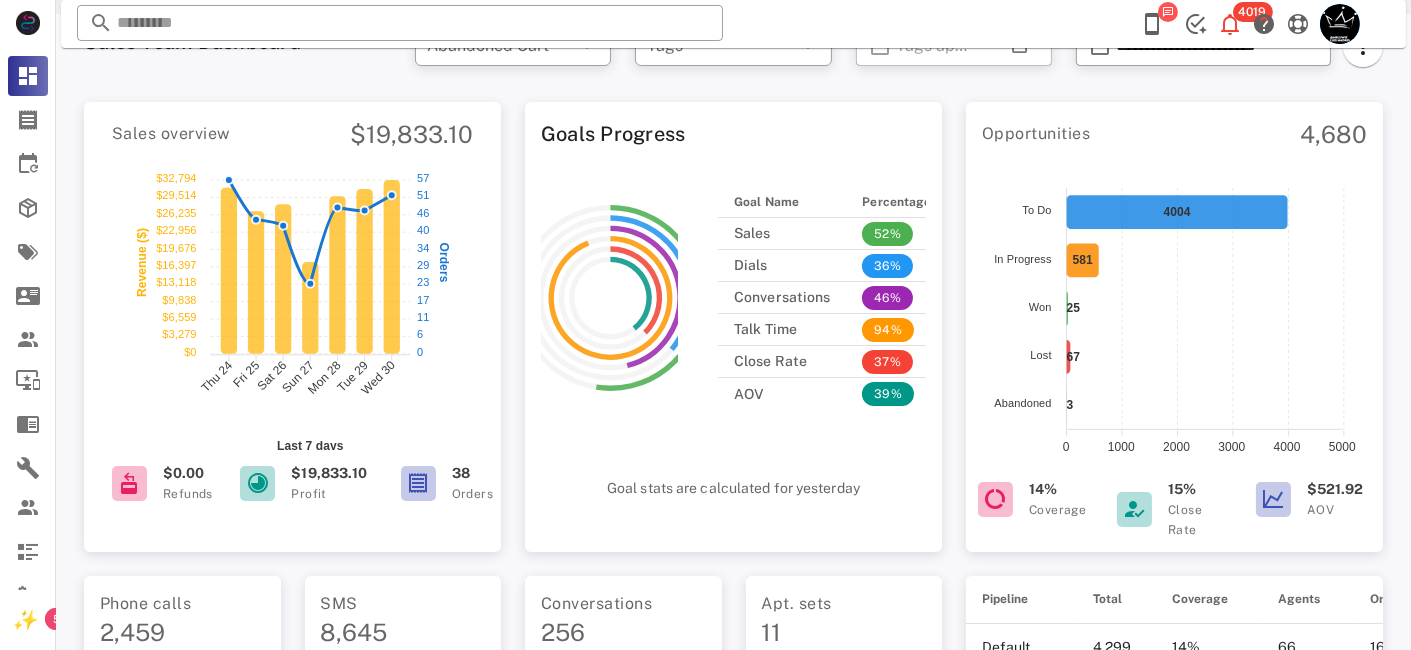 scroll, scrollTop: 0, scrollLeft: 0, axis: both 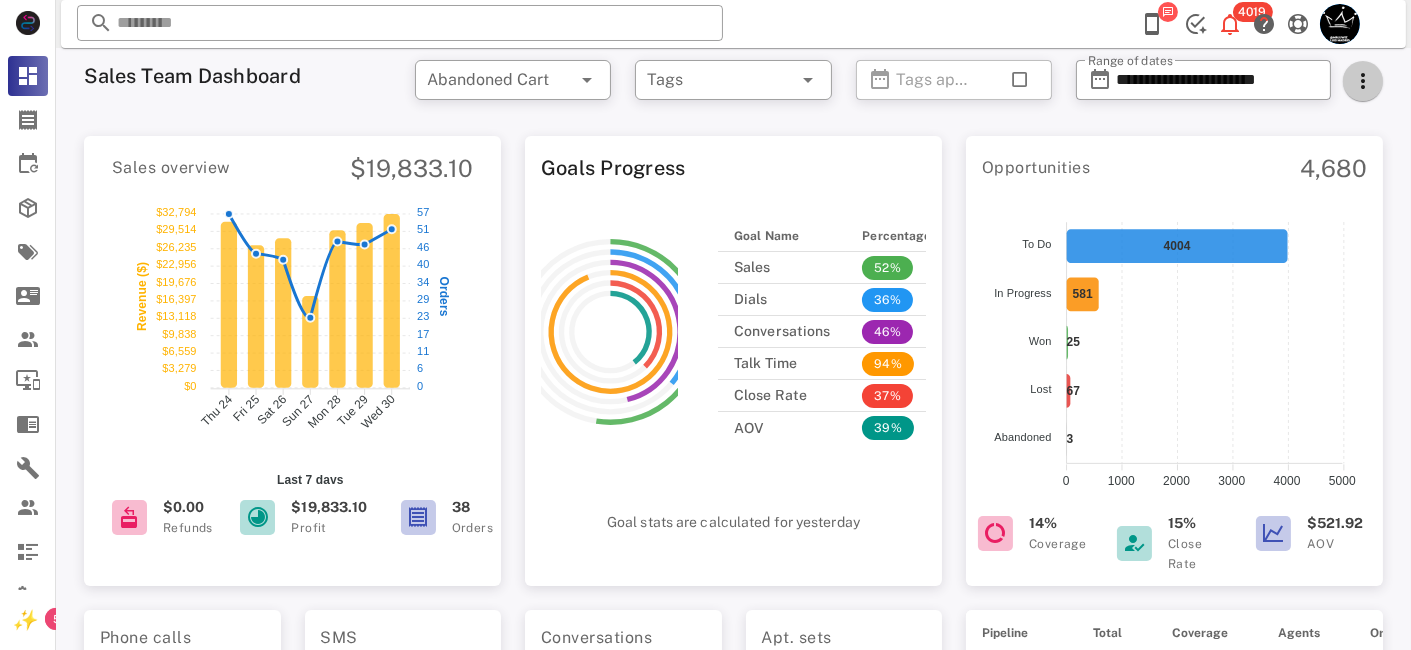 click at bounding box center (1363, 81) 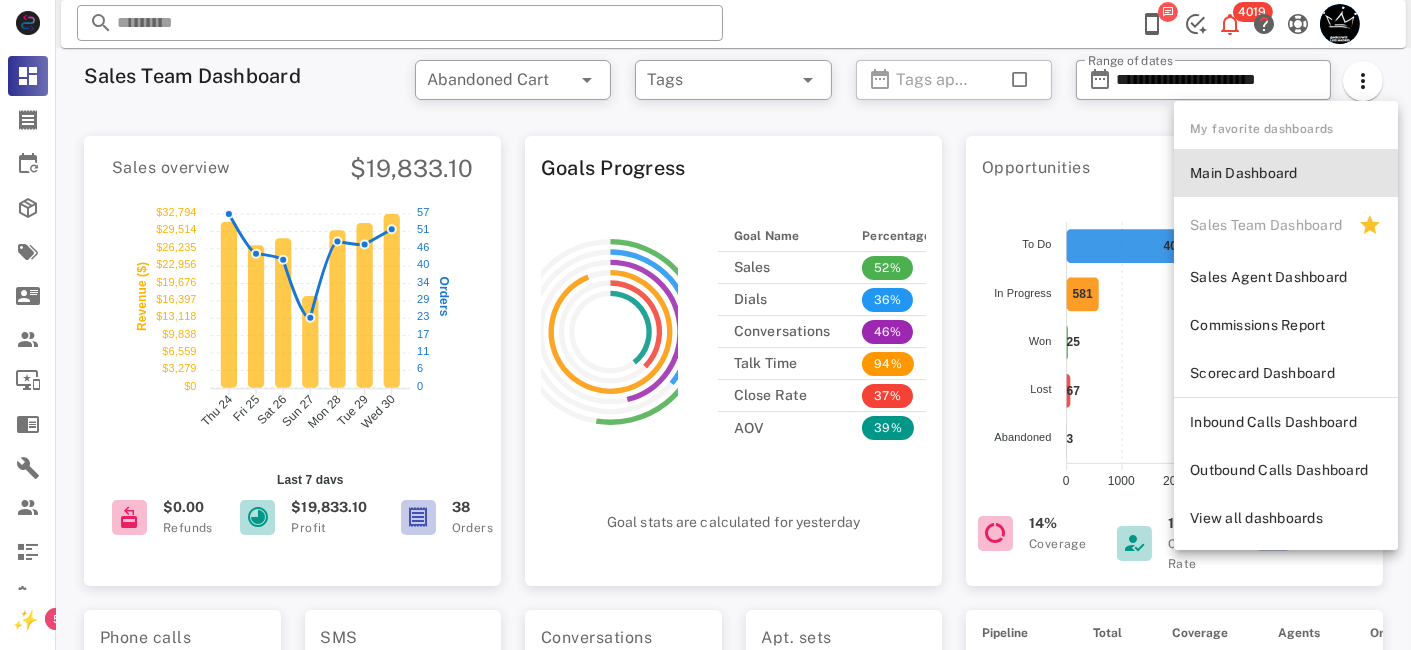 click on "Main Dashboard" at bounding box center [1286, 173] 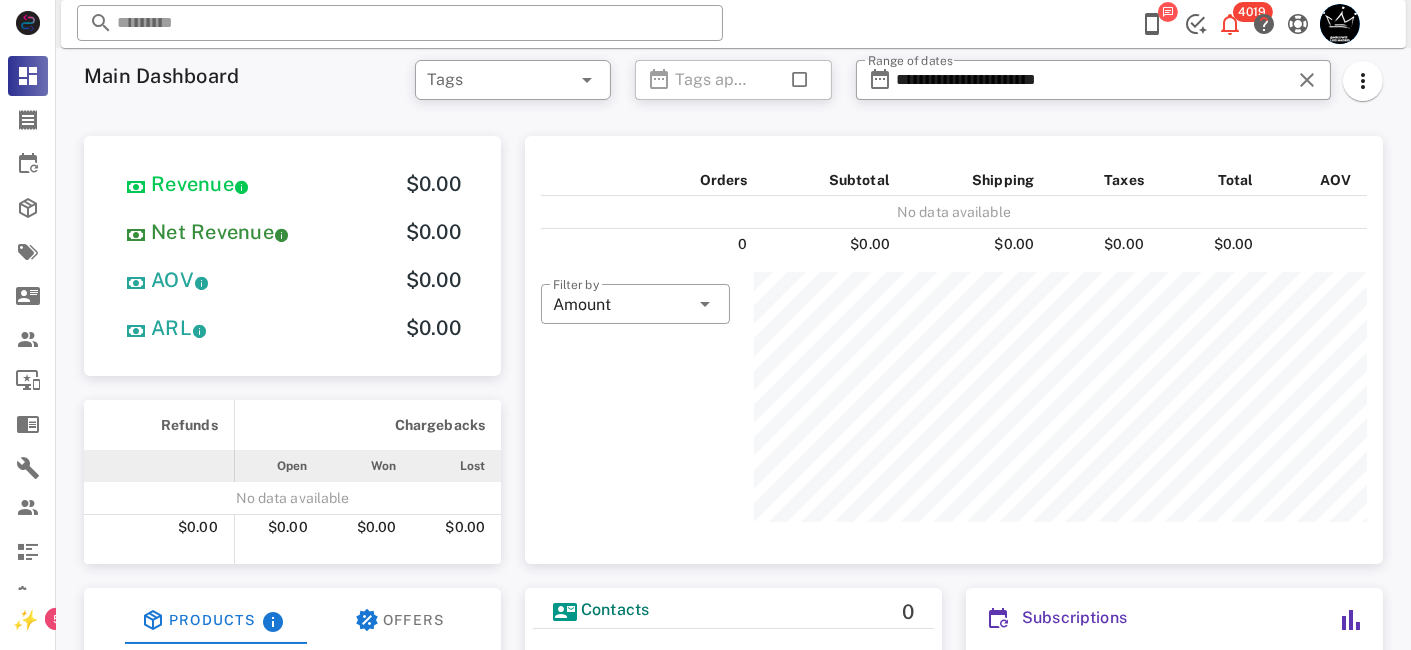 scroll, scrollTop: 999750, scrollLeft: 999386, axis: both 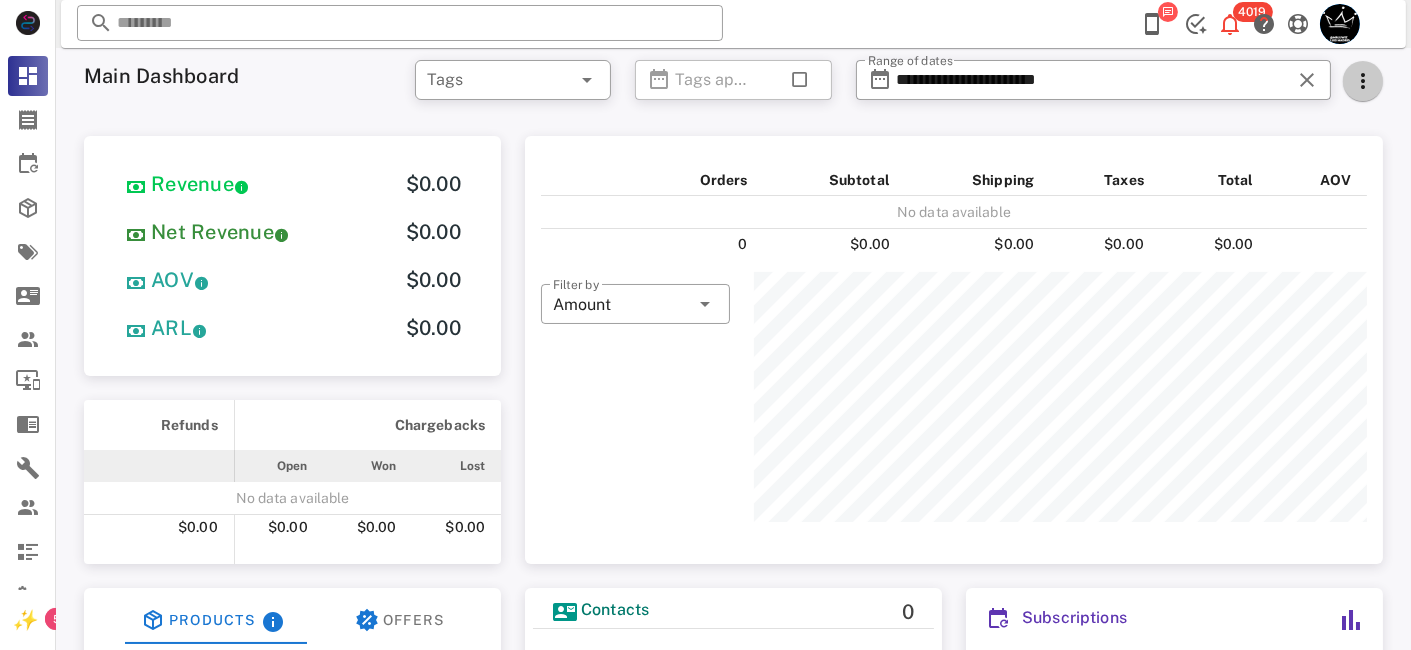 click at bounding box center (1363, 81) 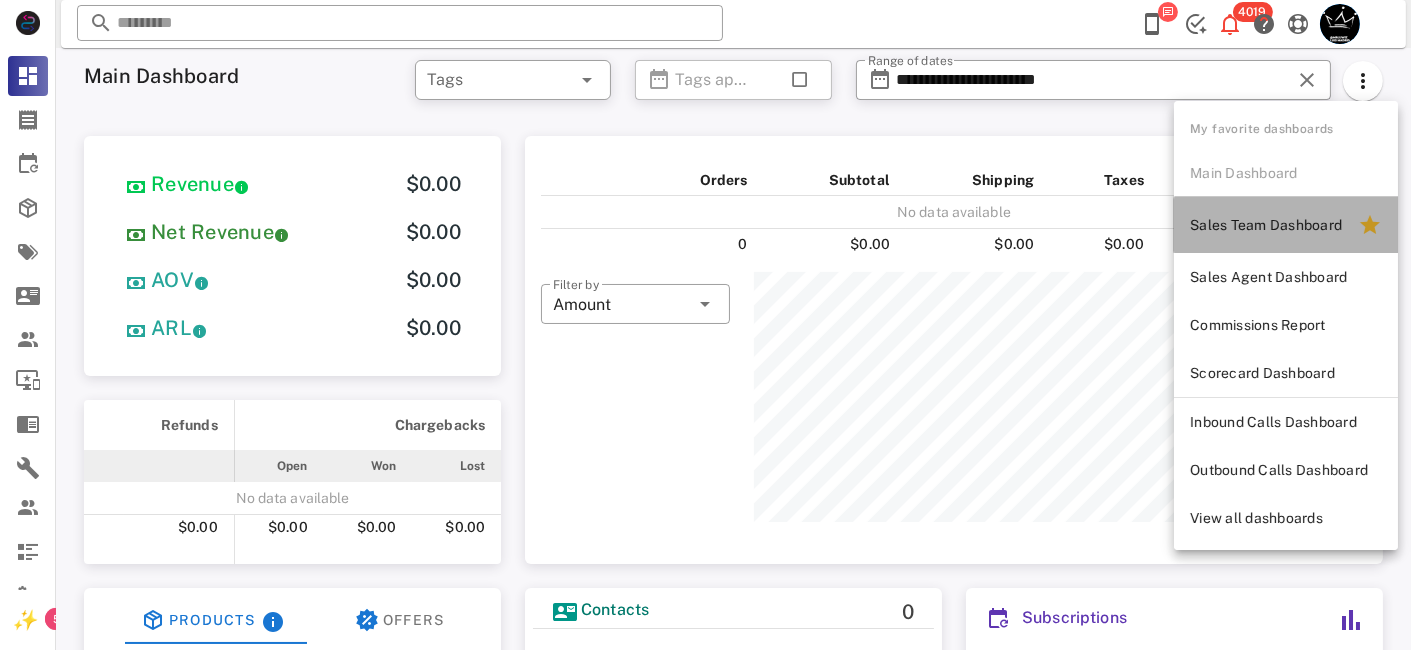 click on "Sales Team Dashboard" at bounding box center (1286, 225) 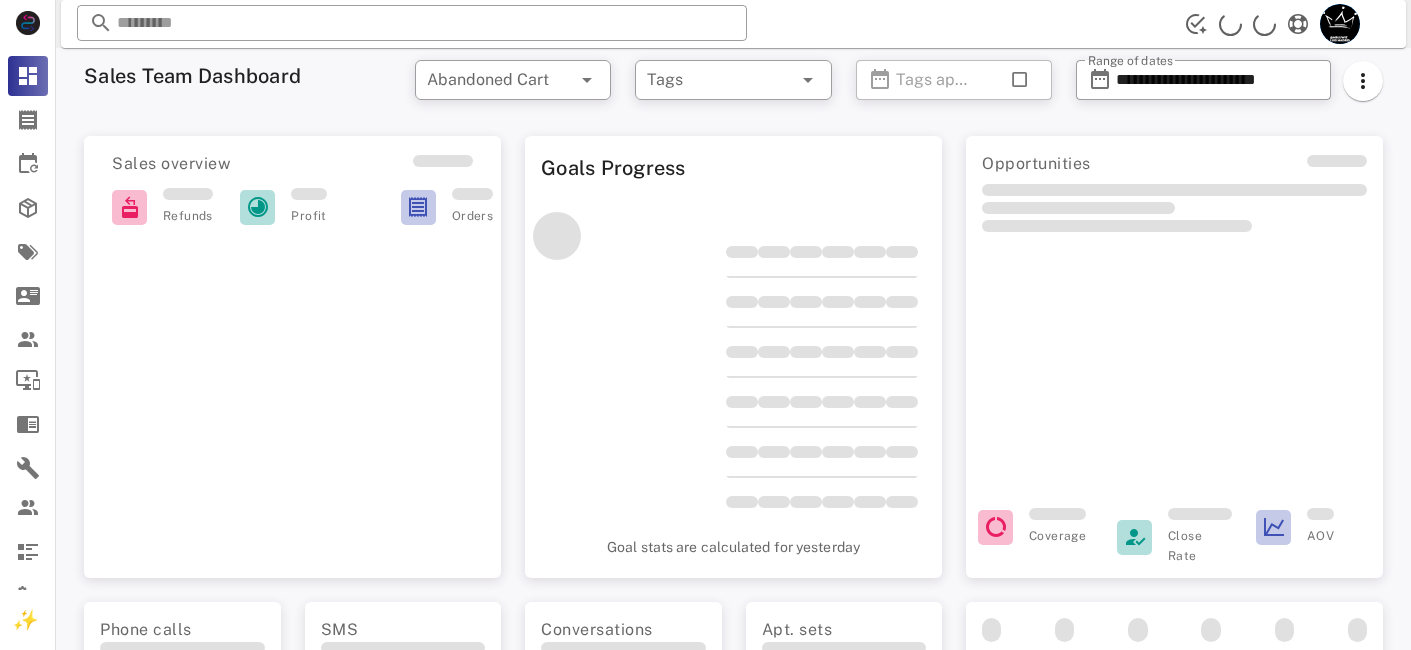 scroll, scrollTop: 0, scrollLeft: 0, axis: both 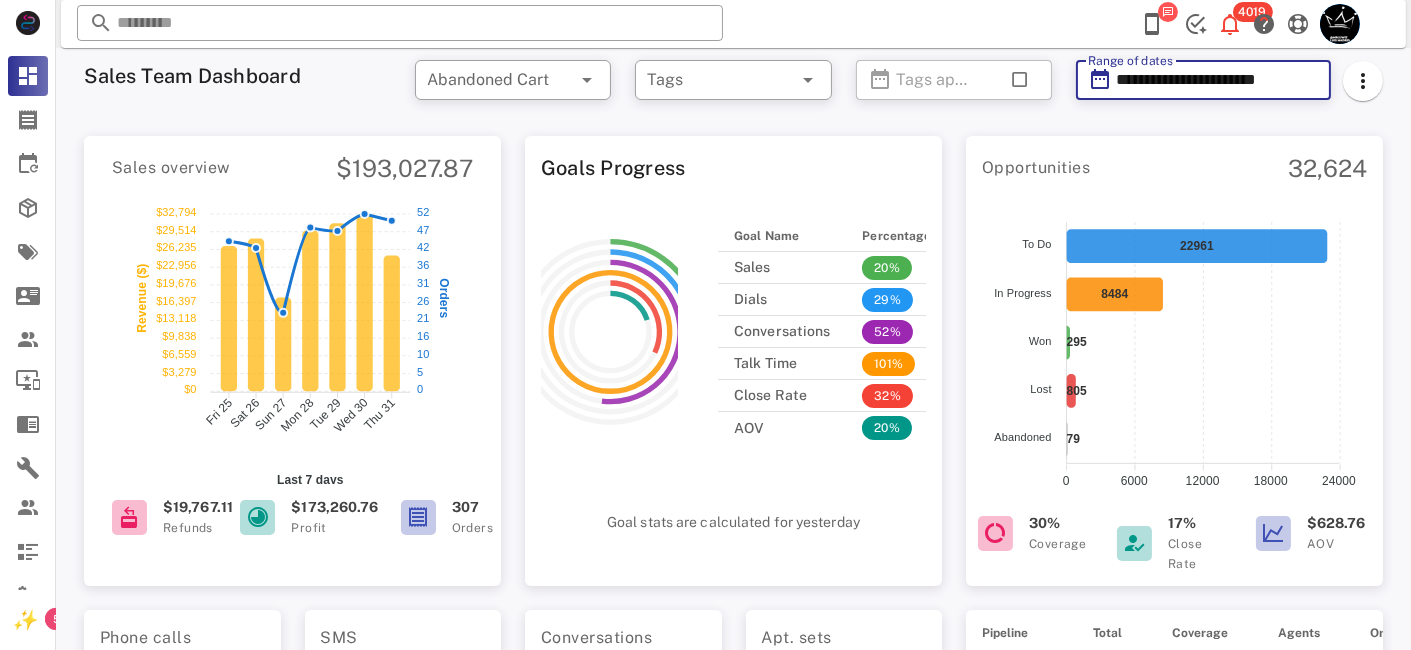 click on "**********" at bounding box center (1217, 80) 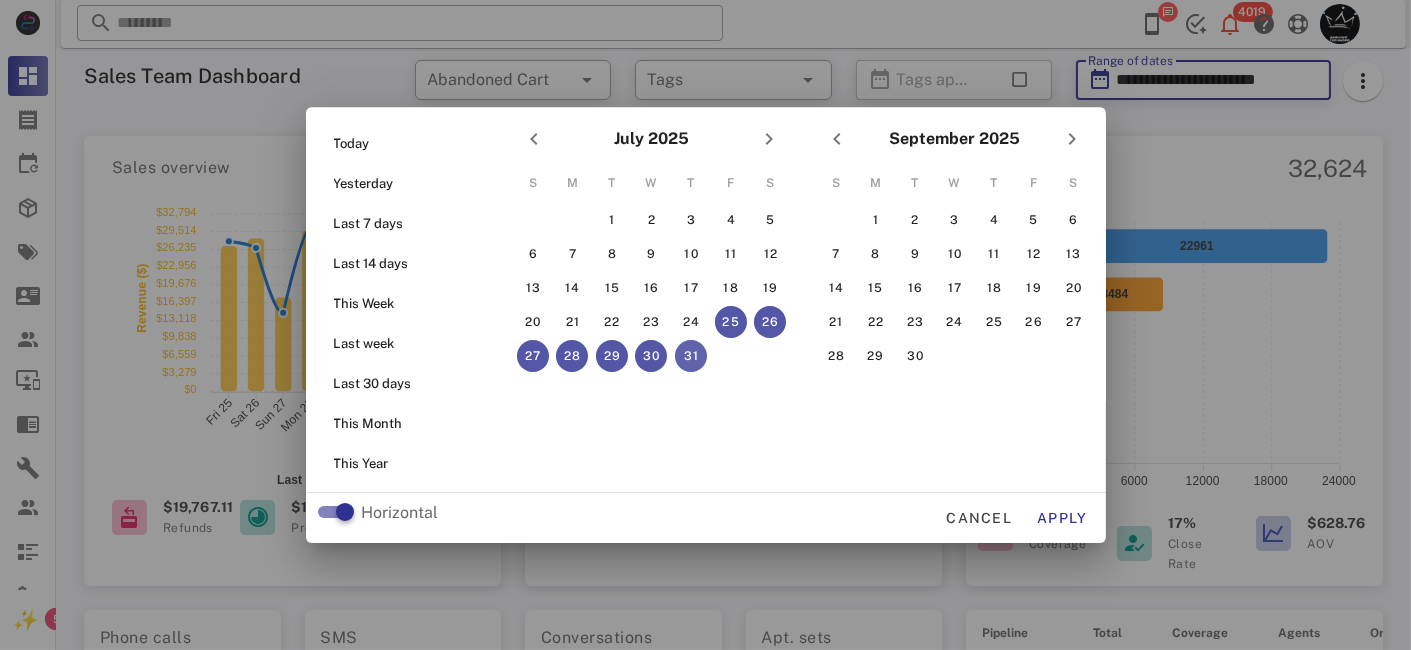 click on "31" at bounding box center (691, 356) 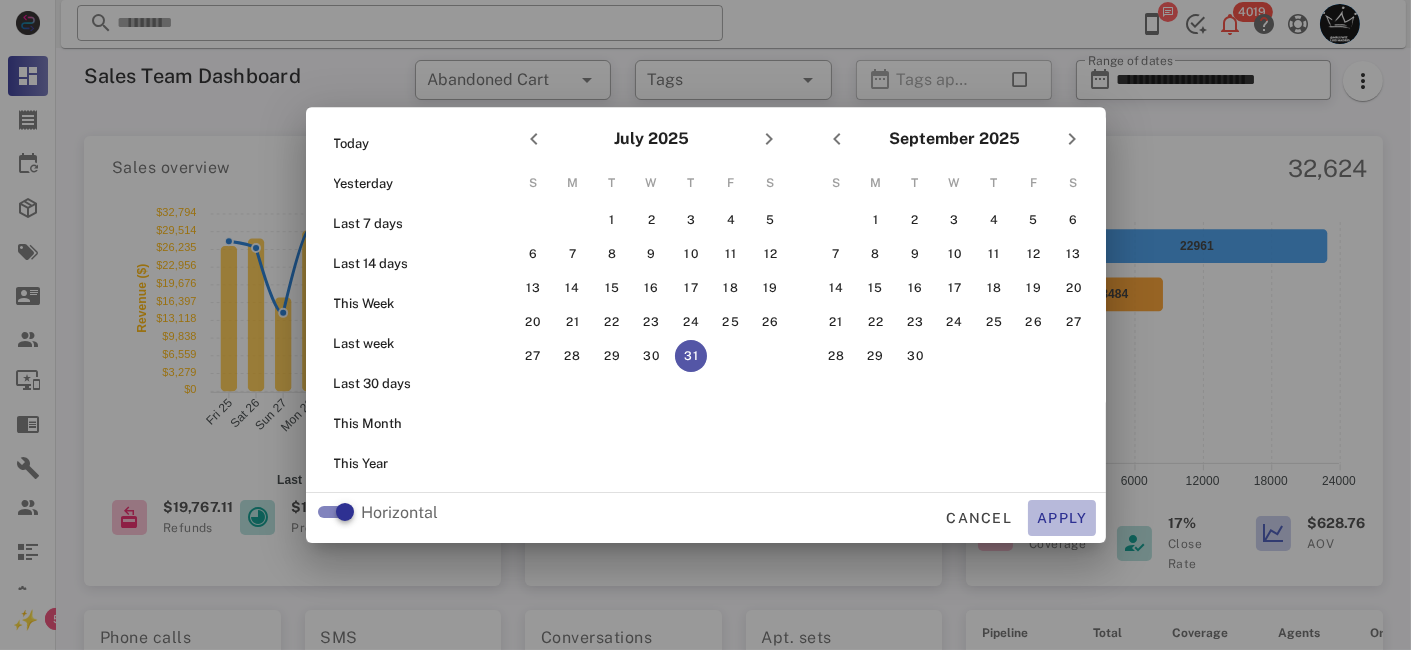 click on "Apply" at bounding box center [1062, 518] 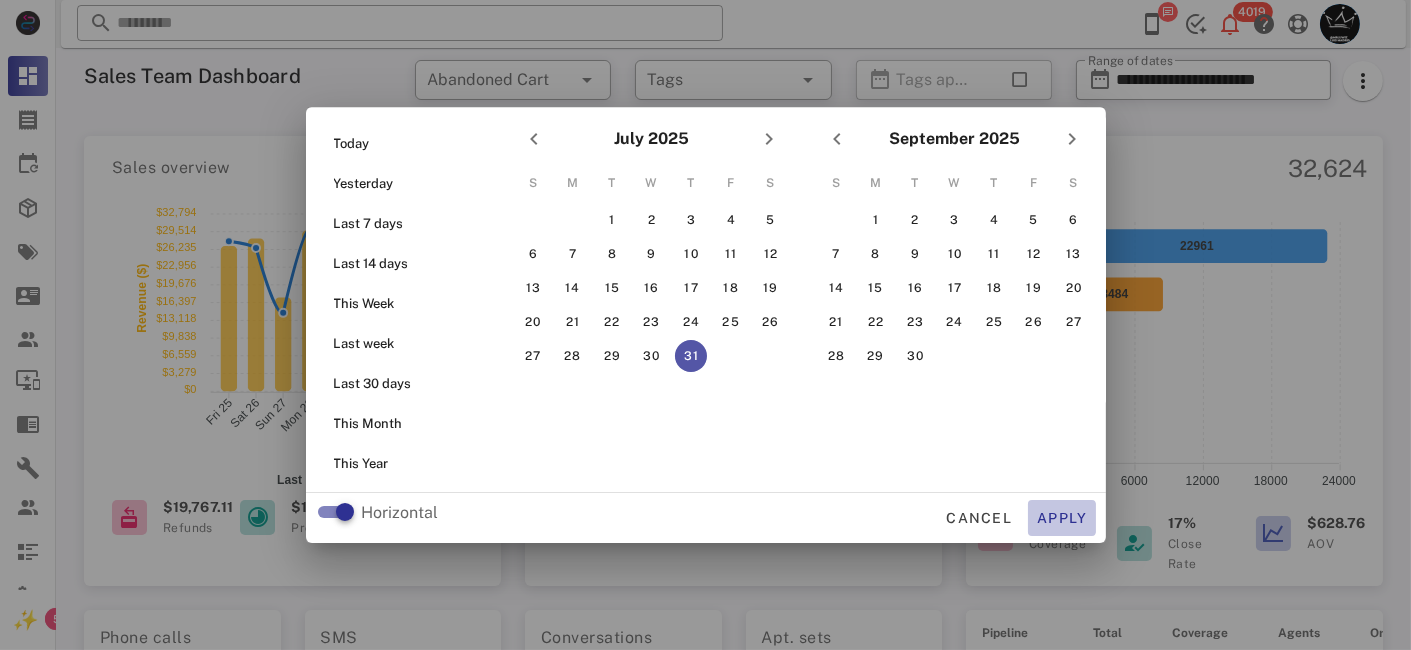 type on "**********" 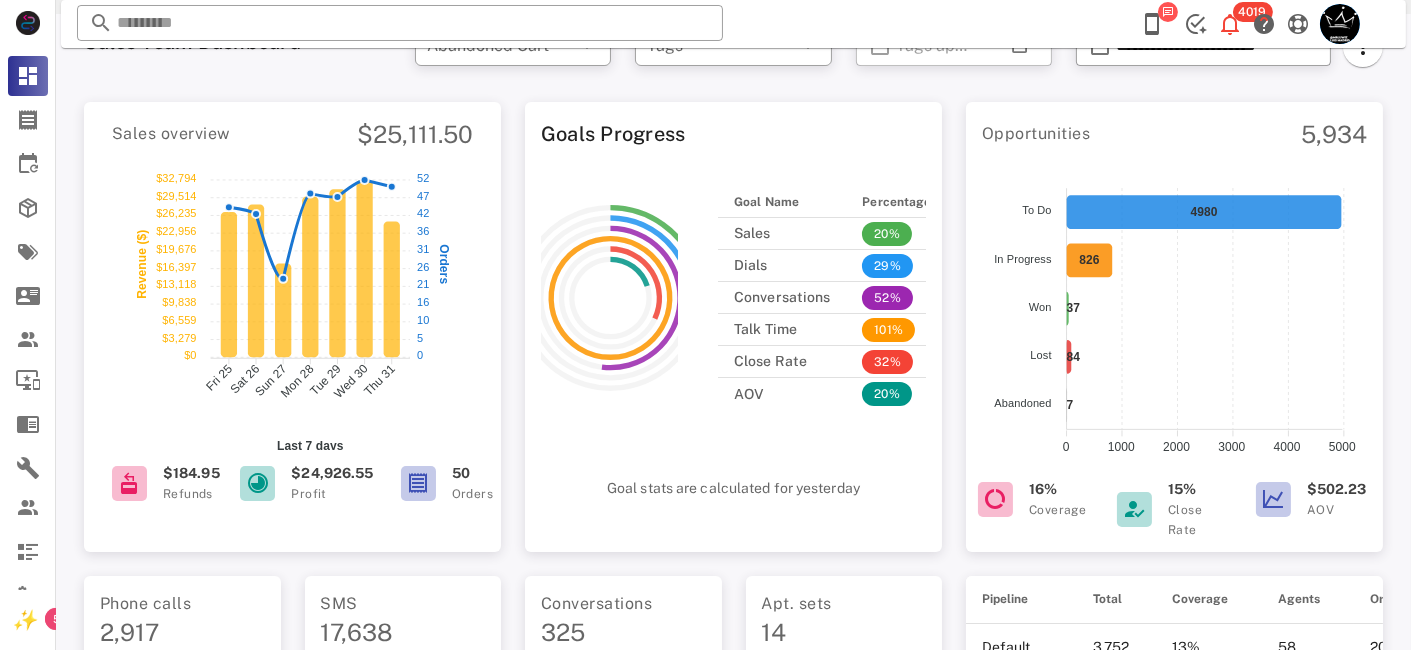 scroll, scrollTop: 0, scrollLeft: 0, axis: both 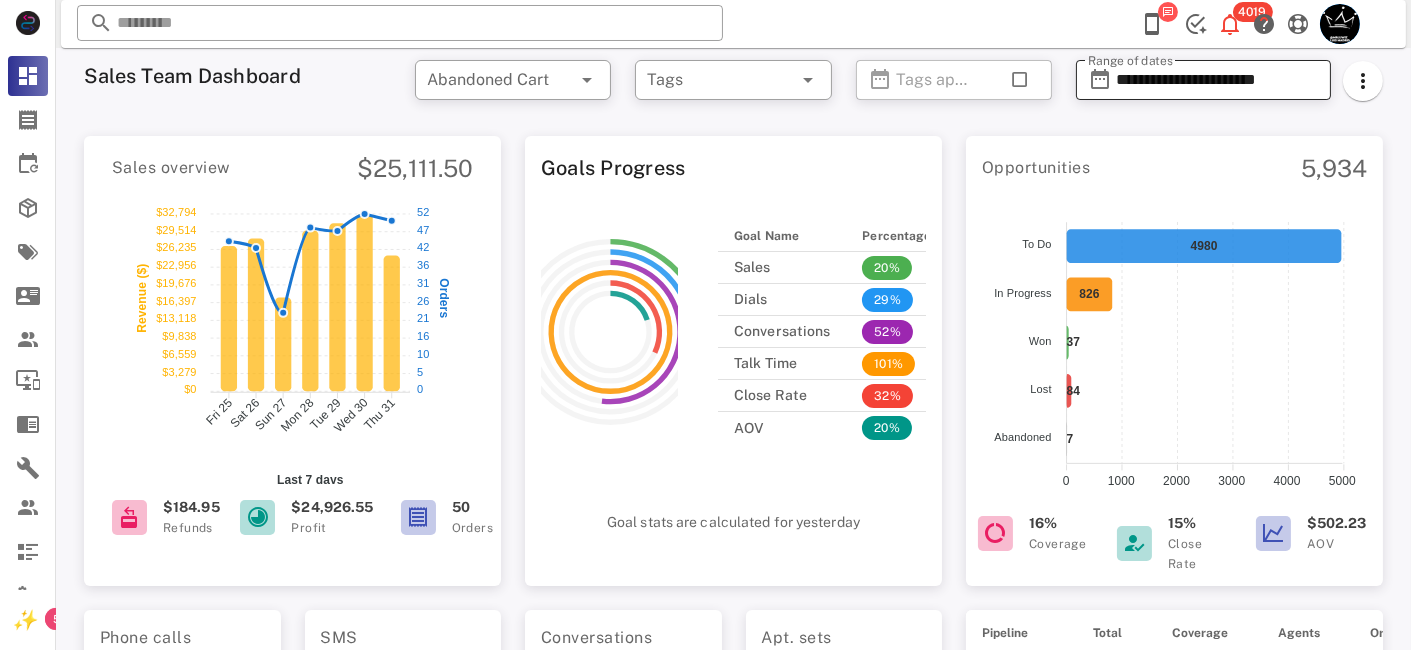 click on "**********" at bounding box center [1217, 80] 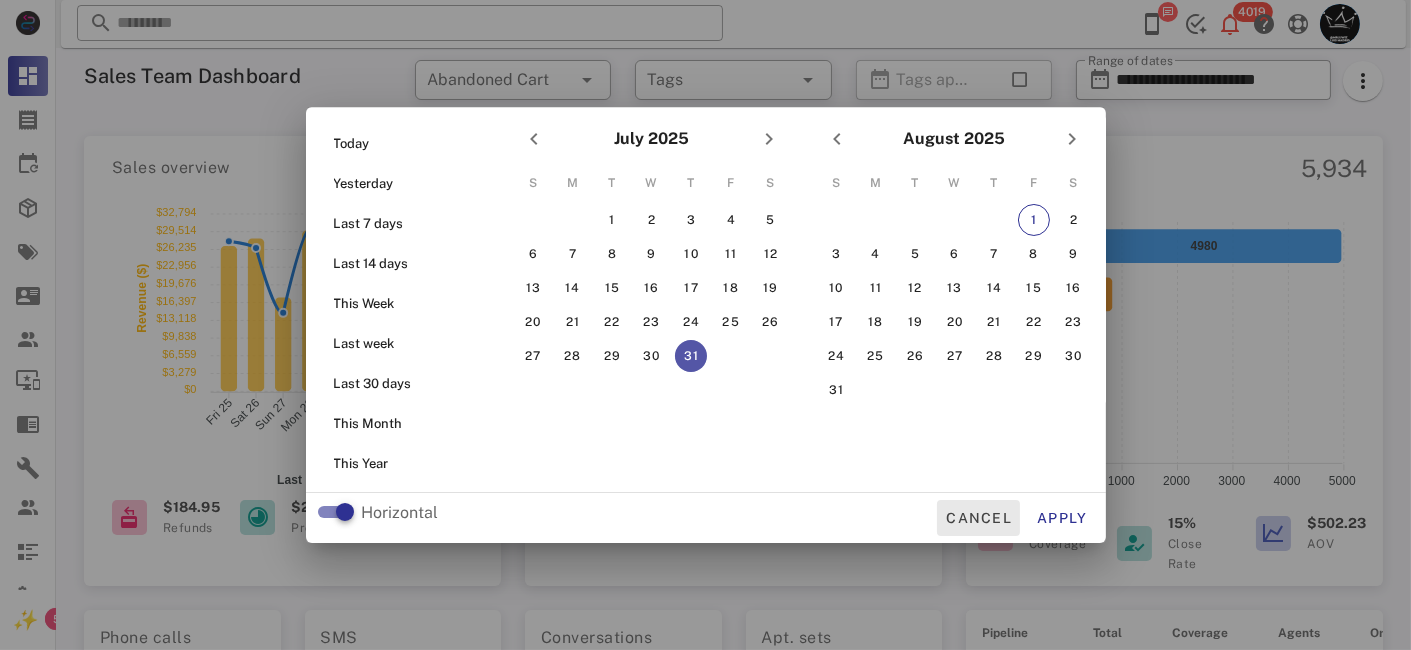 click on "Cancel" at bounding box center [978, 518] 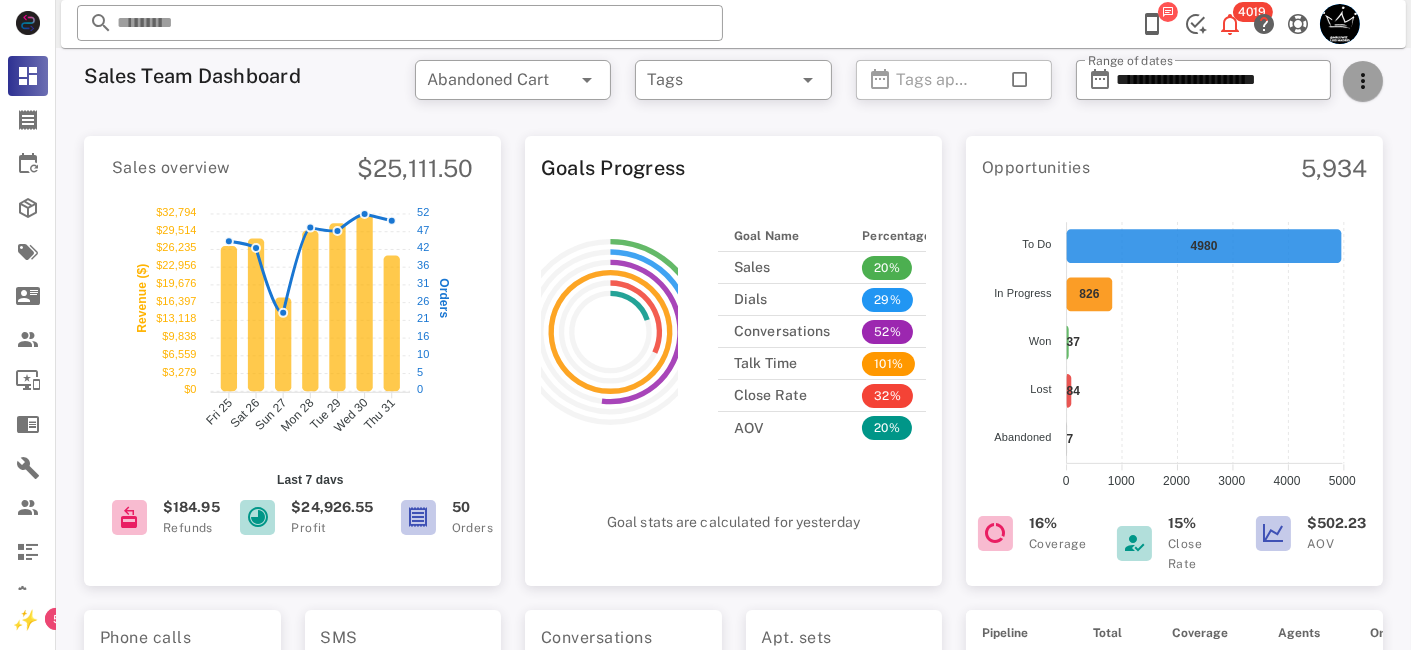 click at bounding box center [1363, 81] 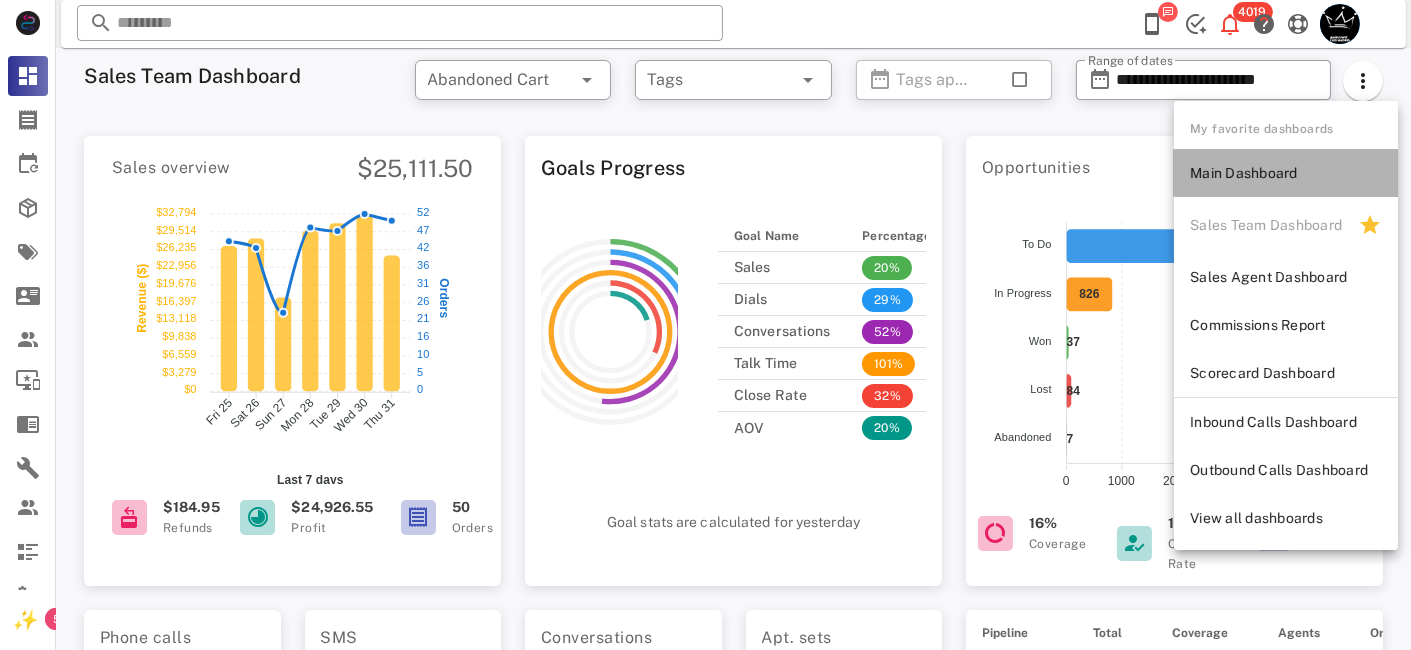 click on "Main Dashboard" at bounding box center (1286, 173) 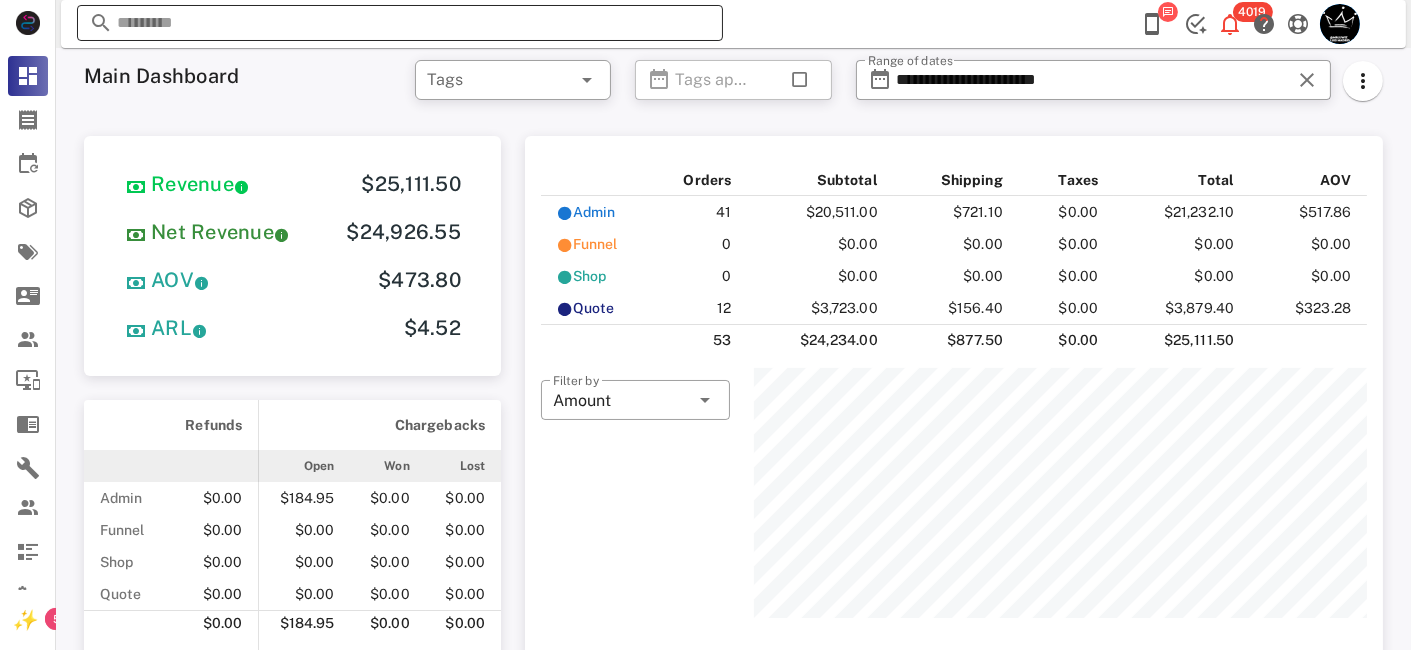 scroll, scrollTop: 999750, scrollLeft: 999386, axis: both 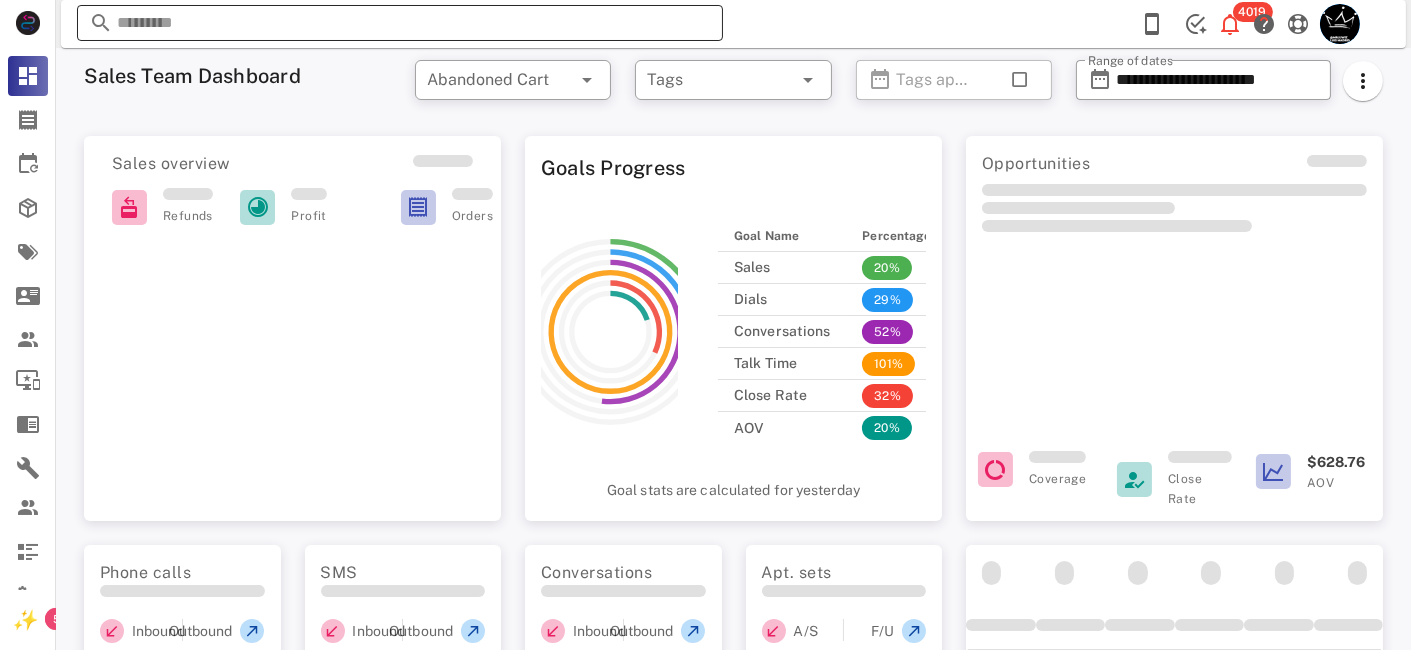 click at bounding box center (400, 23) 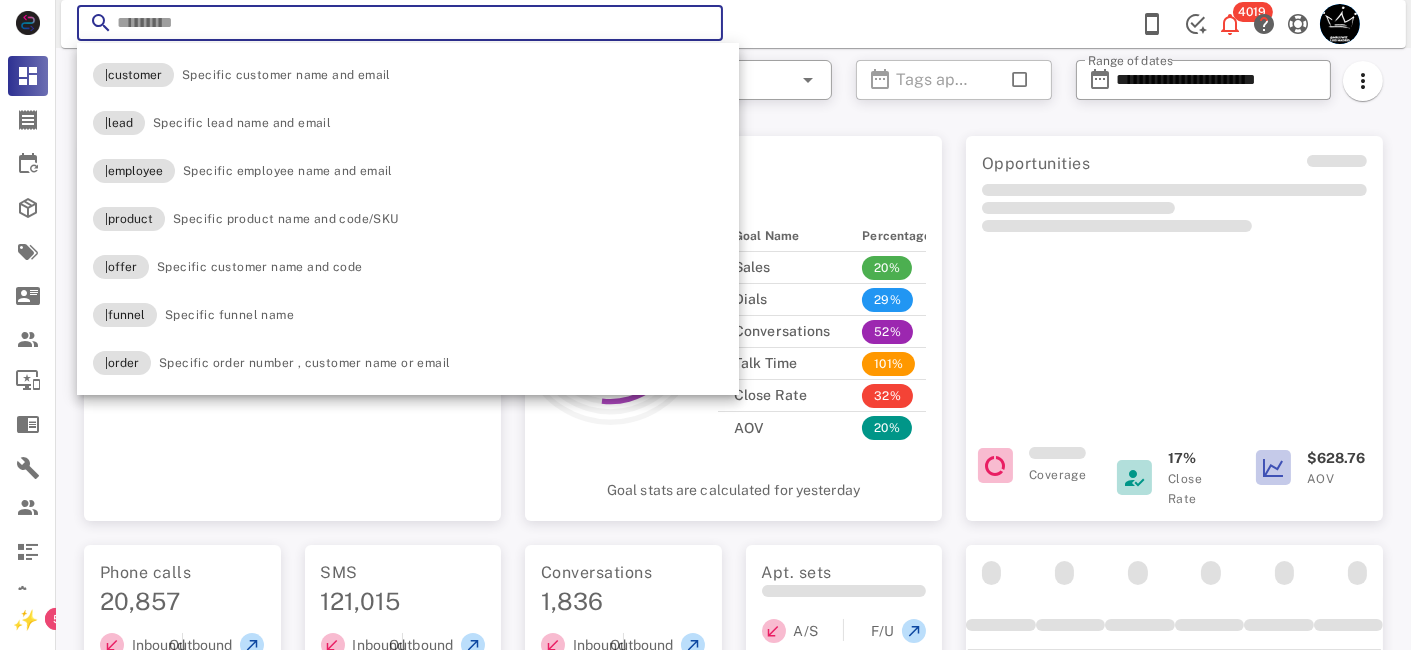 paste on "**********" 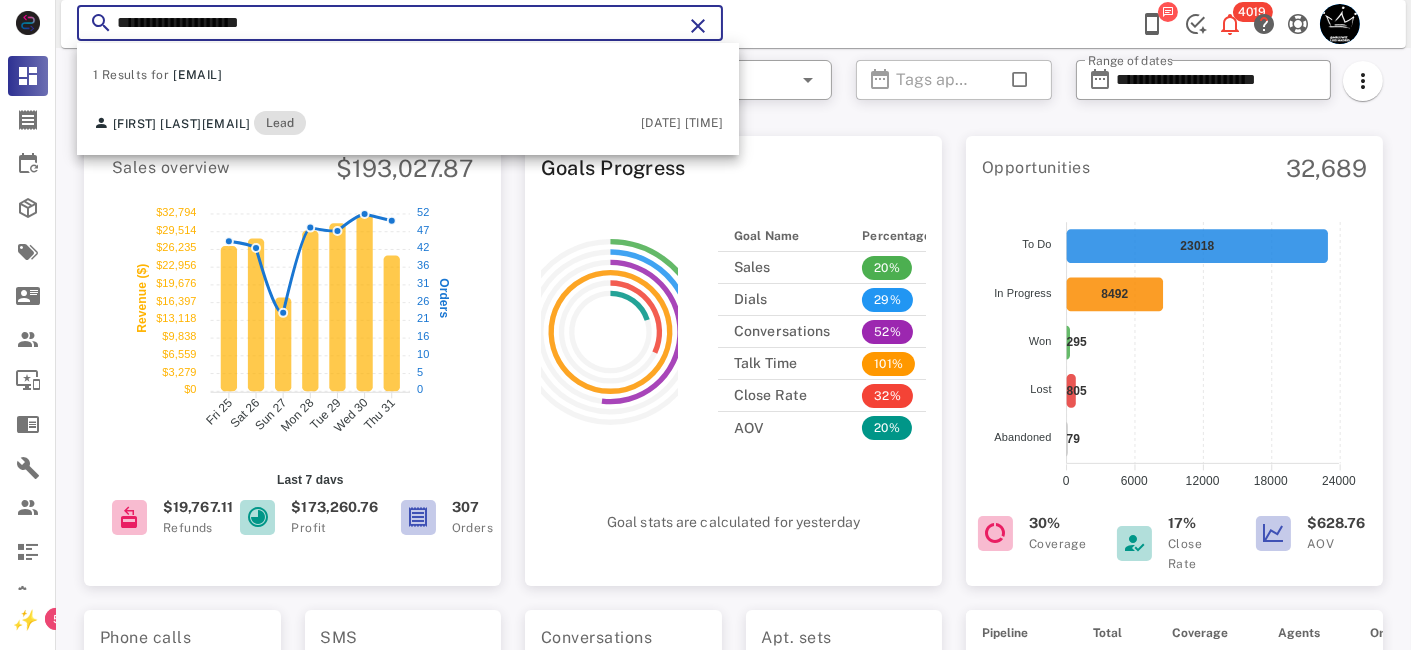 drag, startPoint x: 302, startPoint y: 24, endPoint x: 96, endPoint y: 12, distance: 206.34921 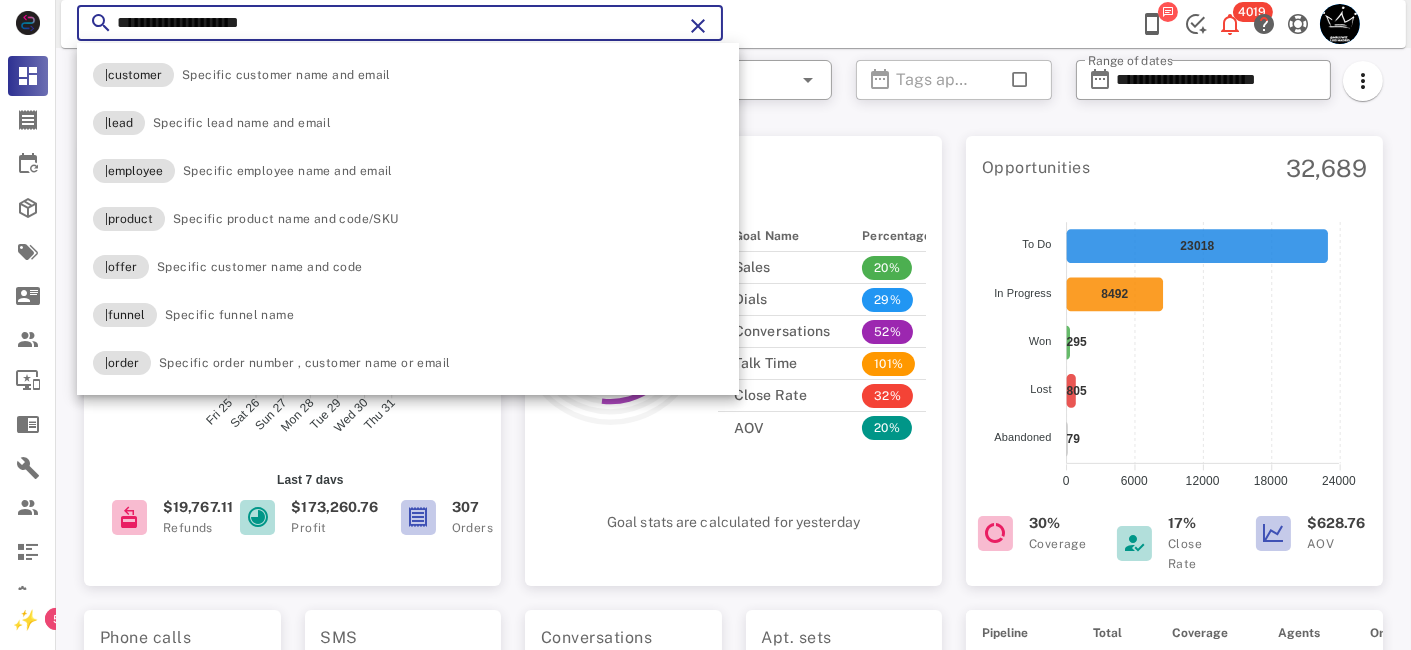 paste 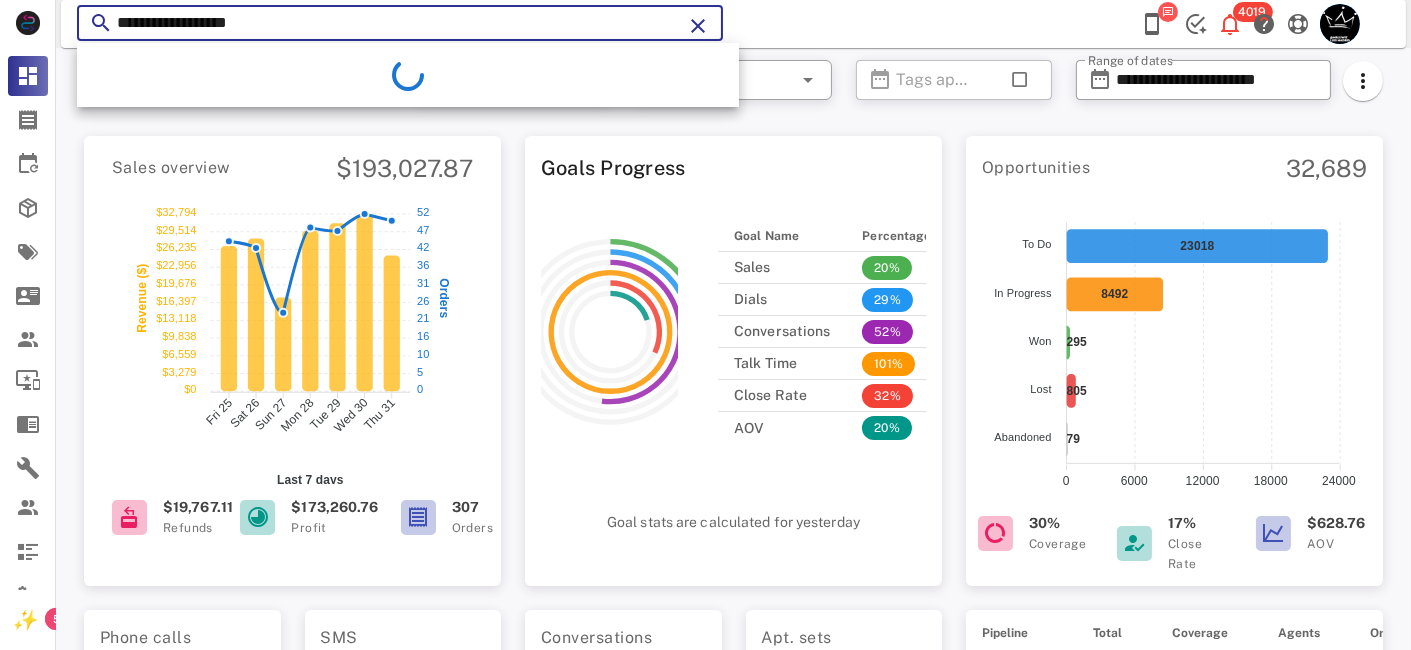 type on "**********" 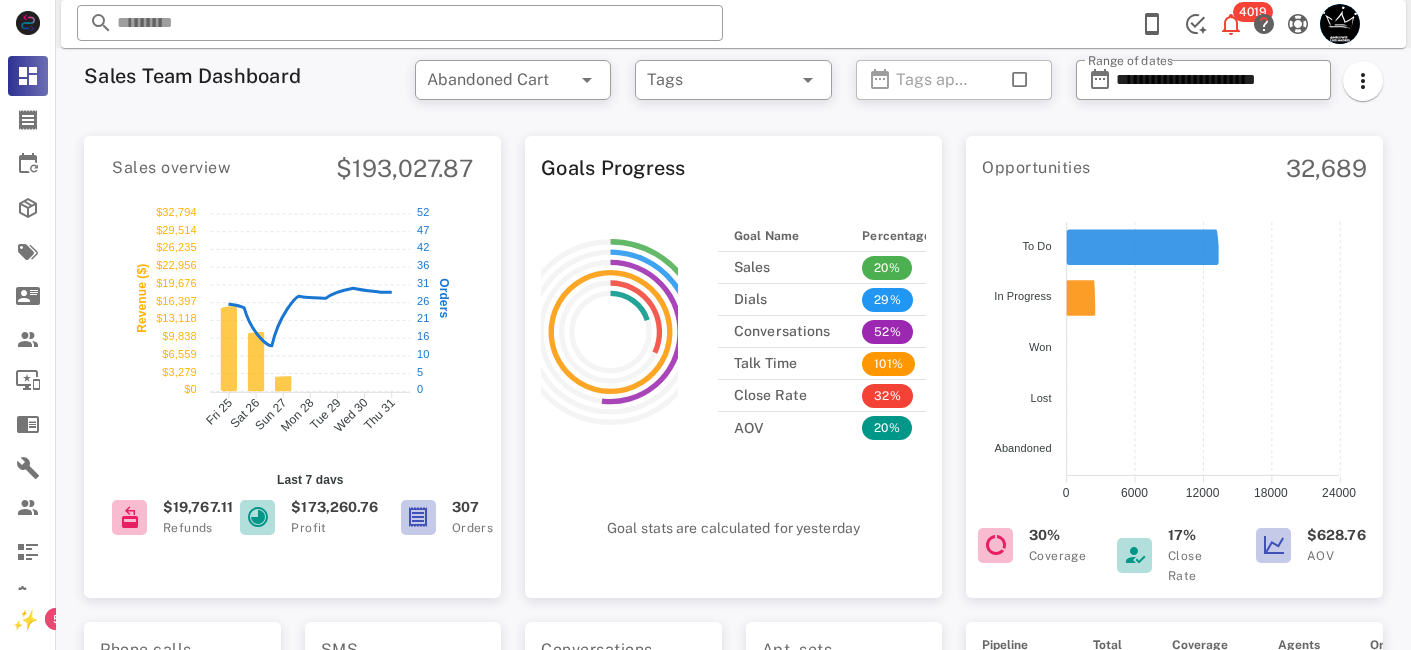 scroll, scrollTop: 0, scrollLeft: 0, axis: both 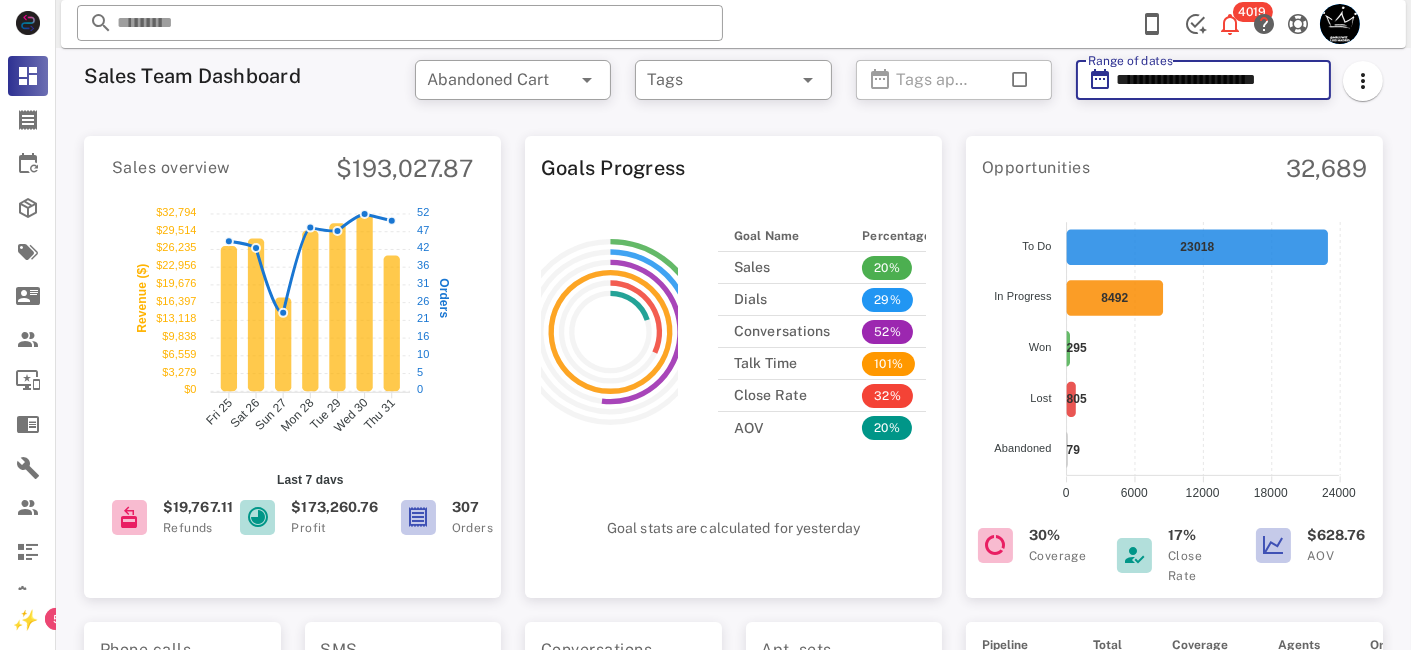 click on "**********" at bounding box center (1217, 80) 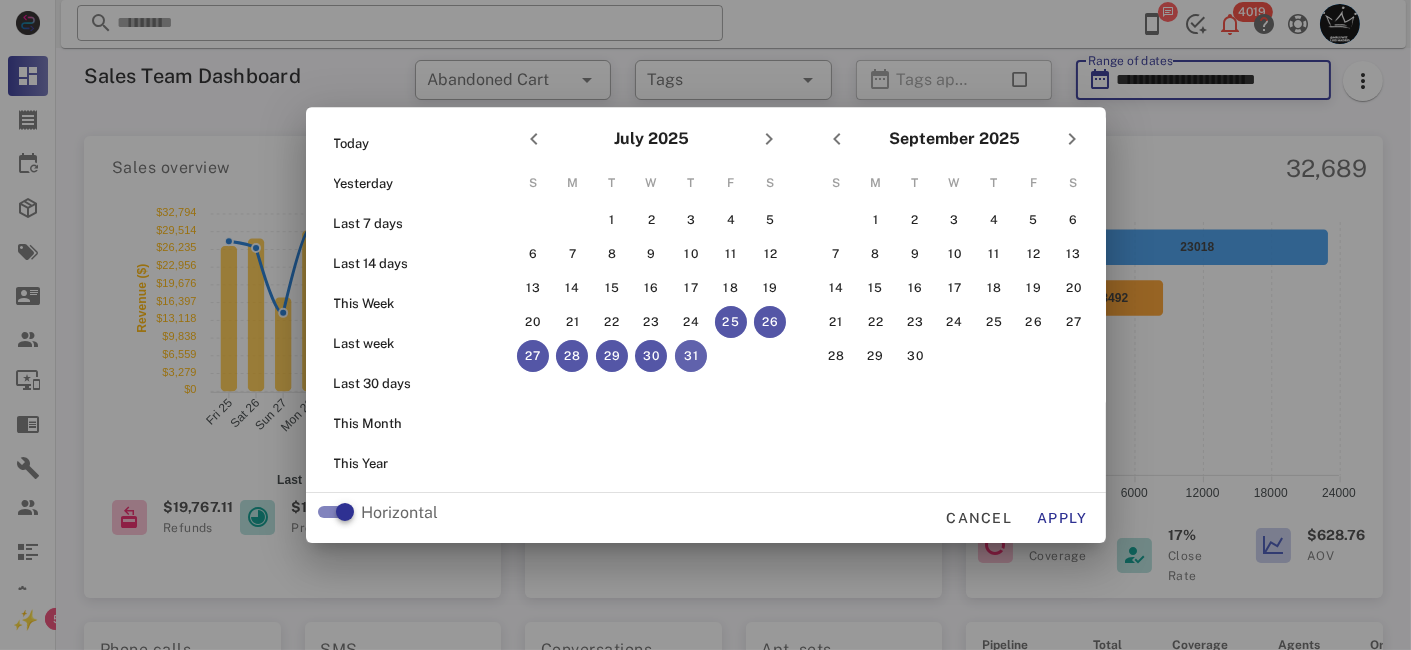 click on "31" at bounding box center [691, 356] 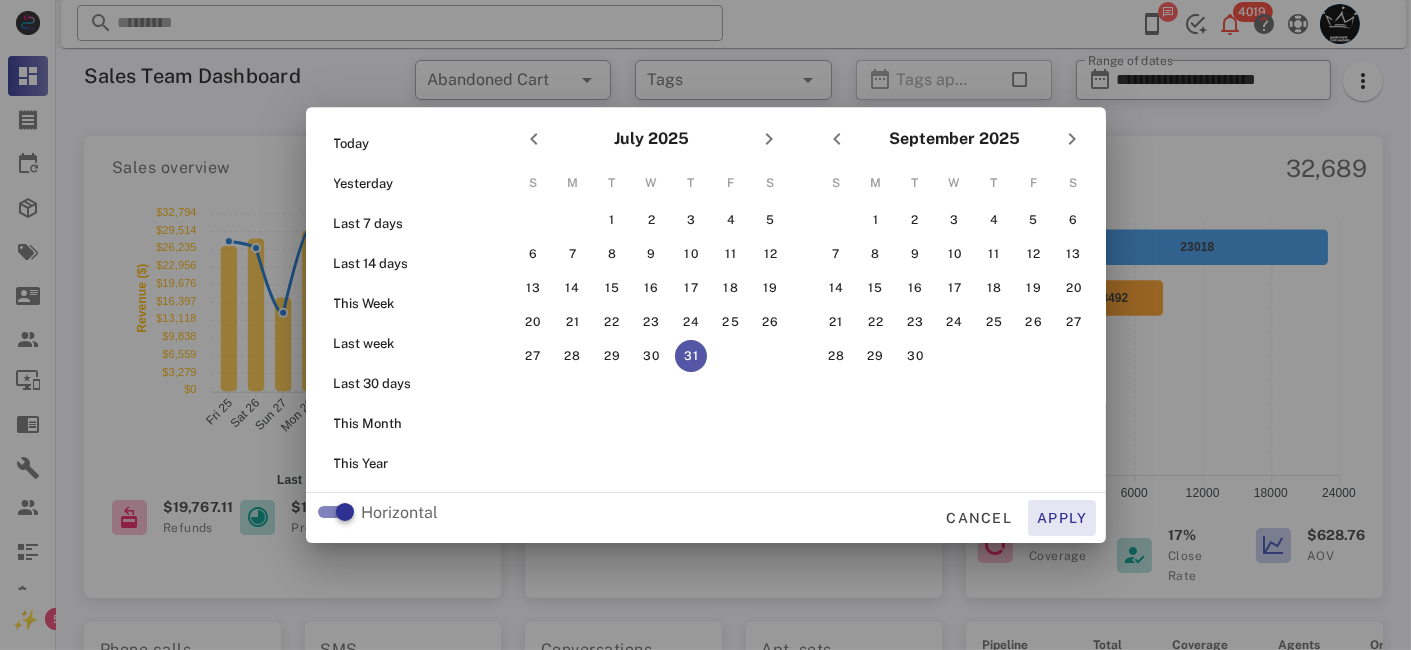 click on "Apply" at bounding box center (1062, 518) 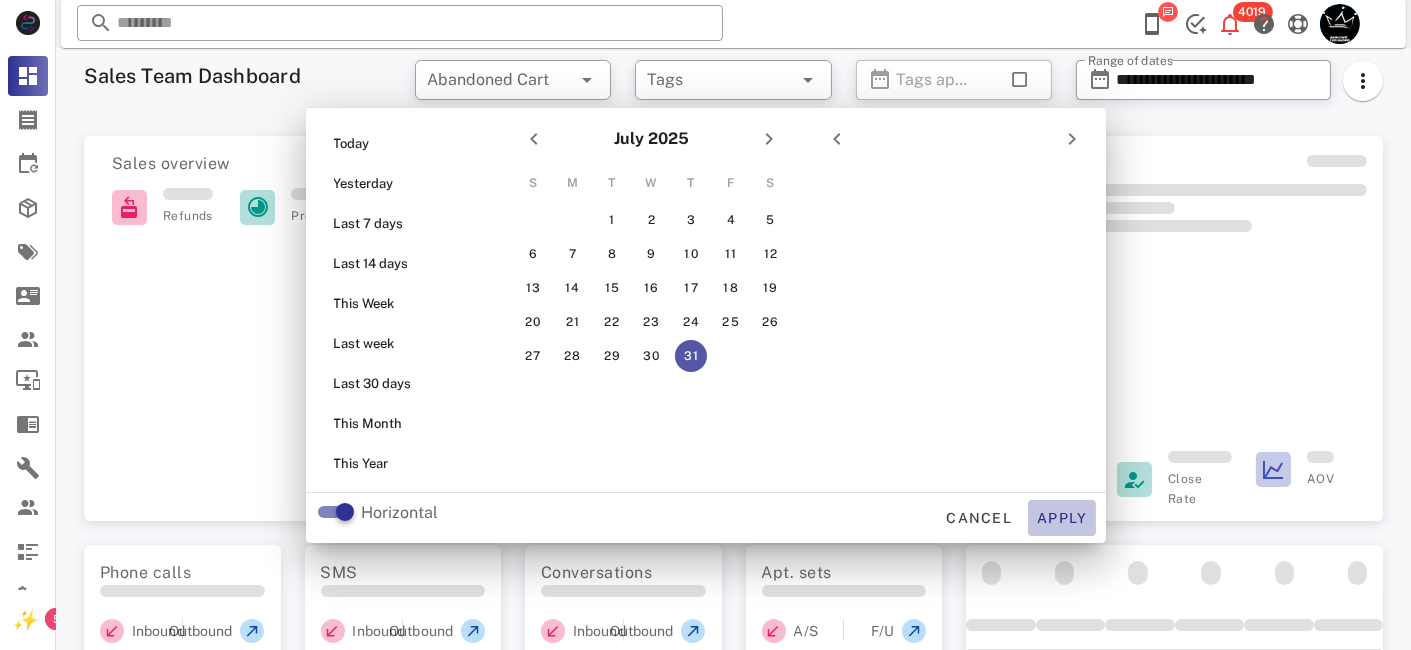 type on "**********" 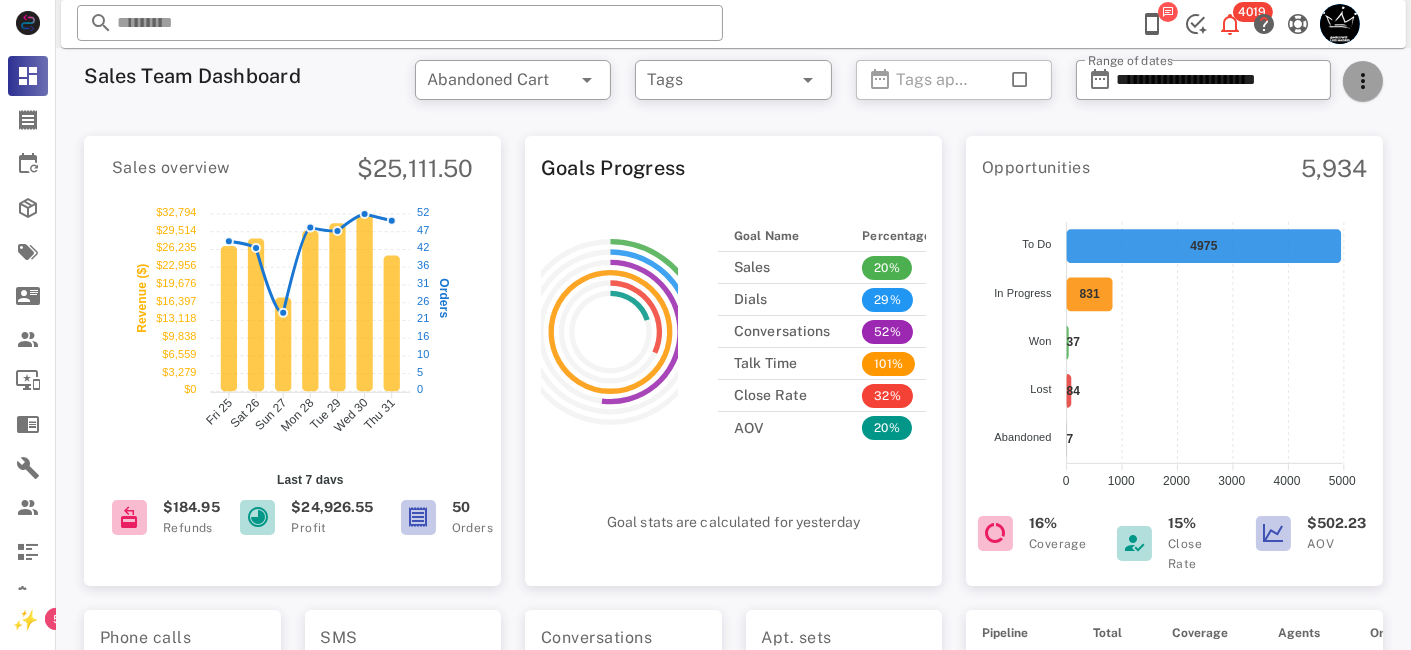 click at bounding box center [1363, 81] 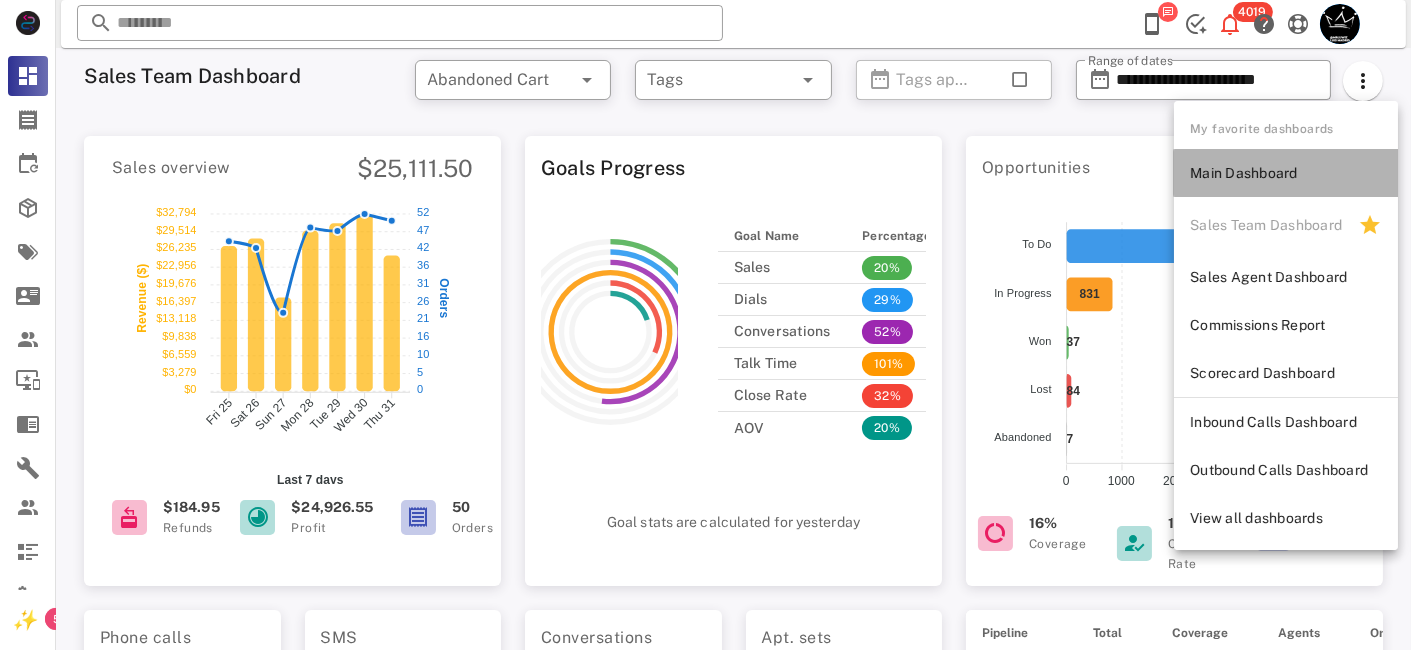 click on "Main Dashboard" at bounding box center (1286, 173) 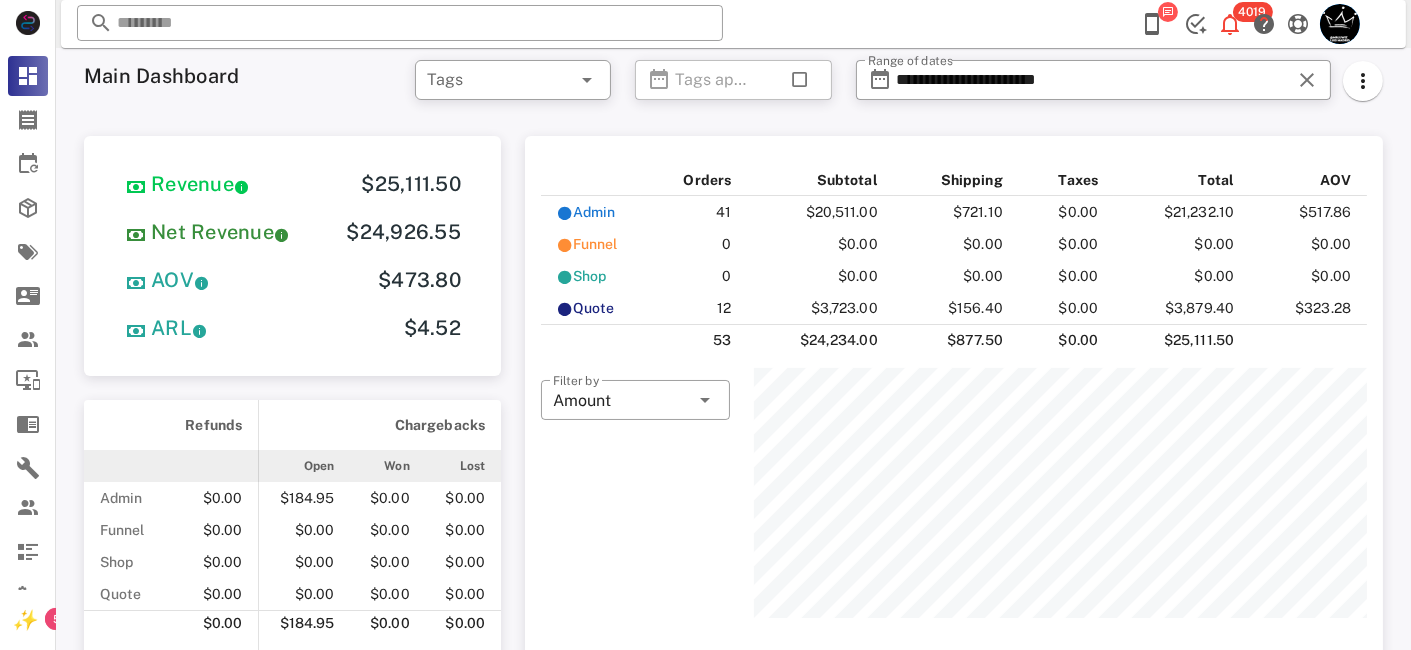 scroll, scrollTop: 999750, scrollLeft: 999386, axis: both 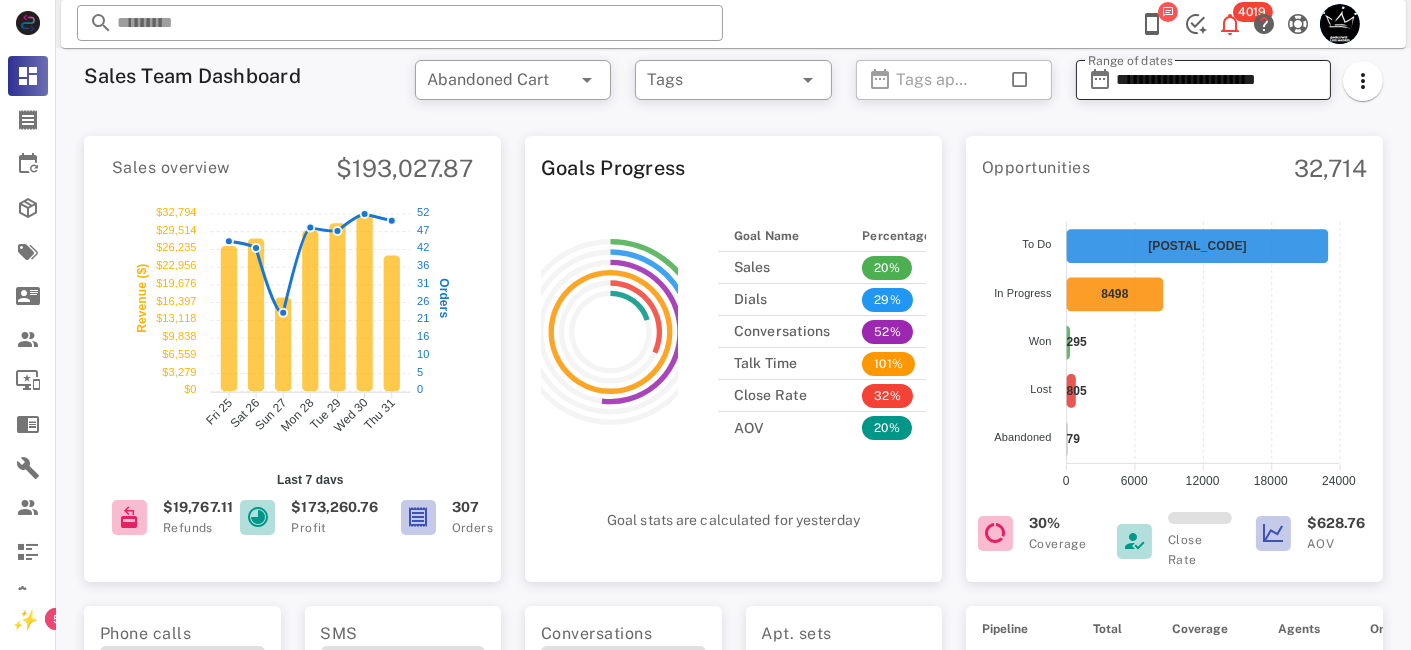 click on "**********" at bounding box center (1217, 80) 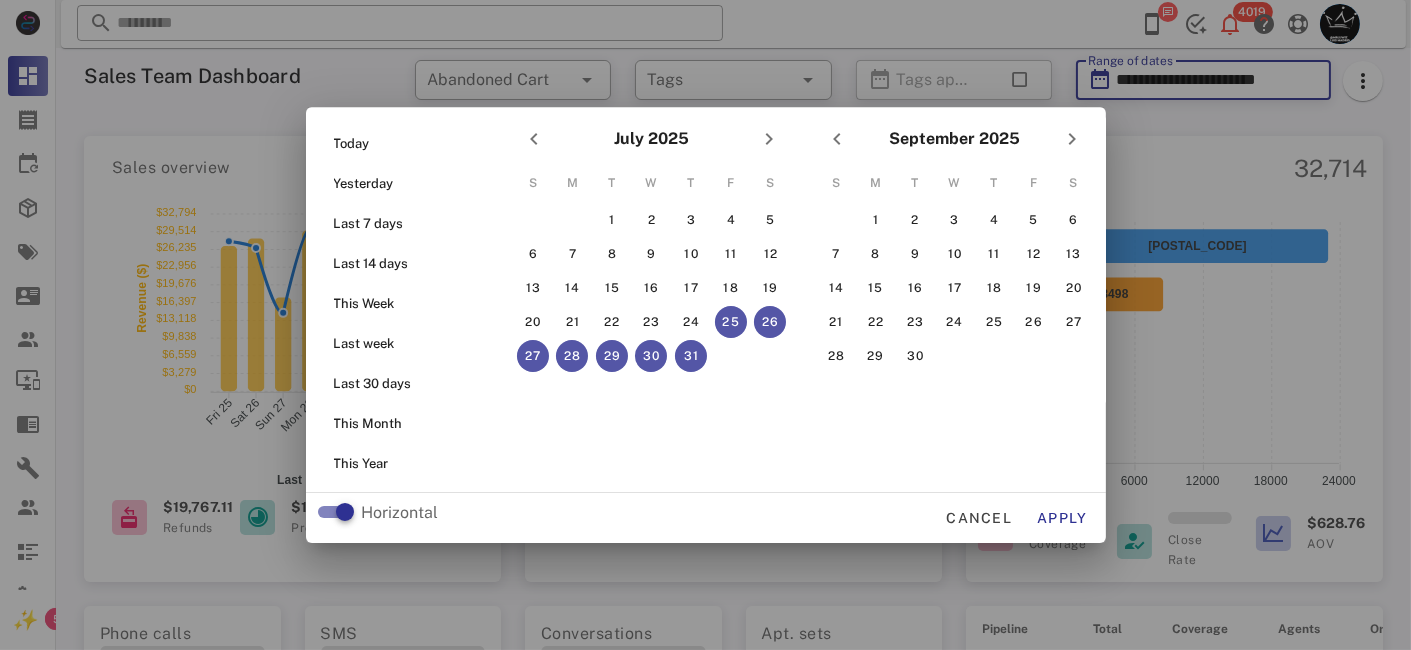 click at bounding box center [705, 325] 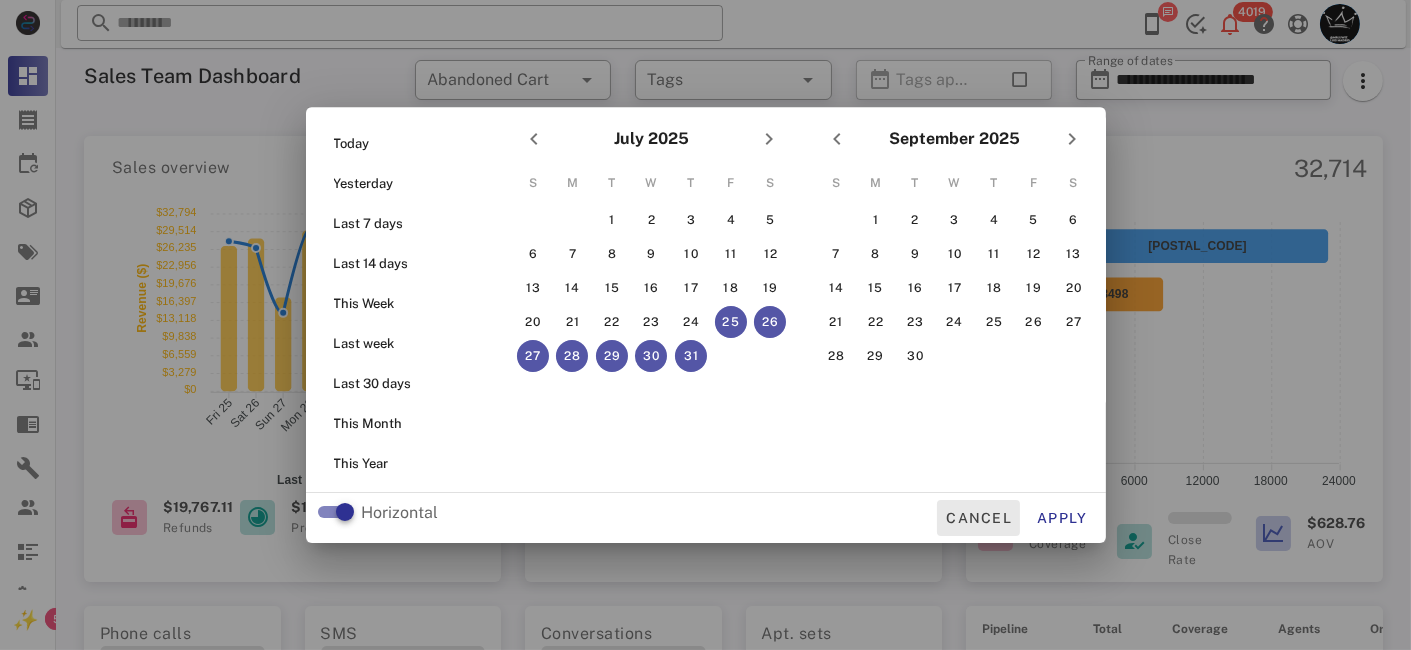click on "Cancel" at bounding box center (978, 518) 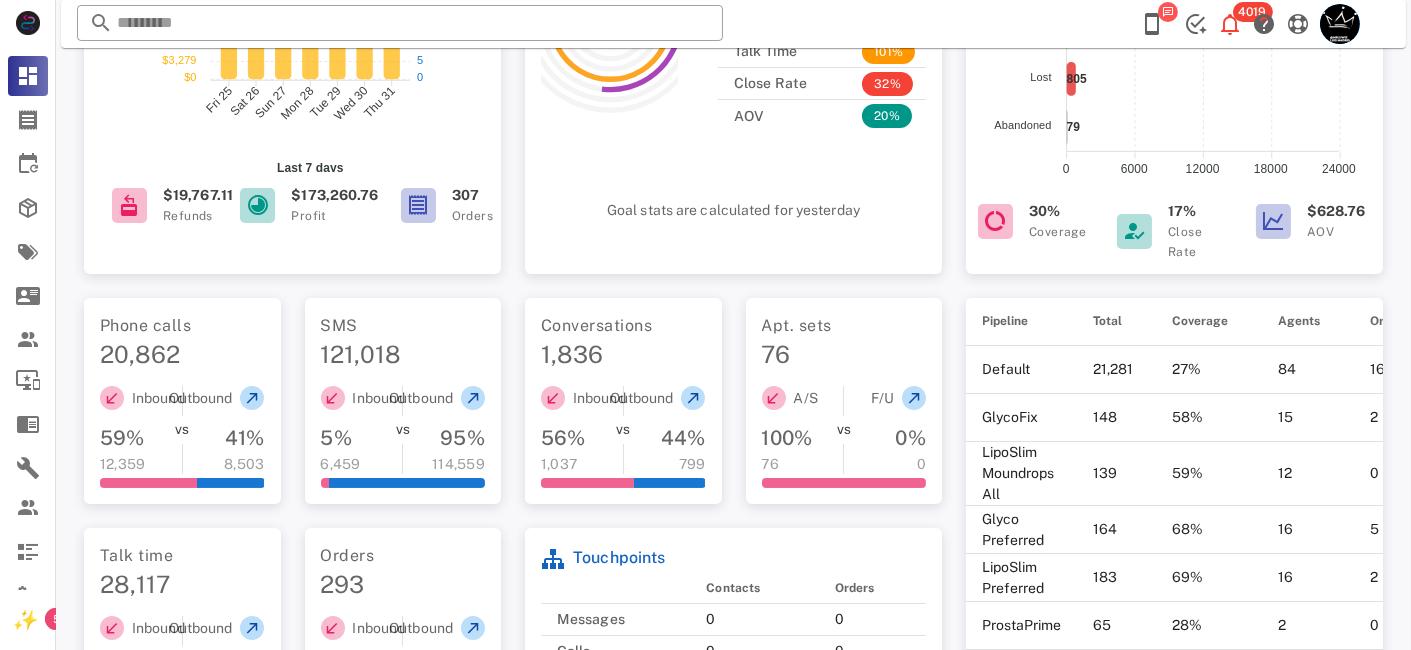 scroll, scrollTop: 0, scrollLeft: 0, axis: both 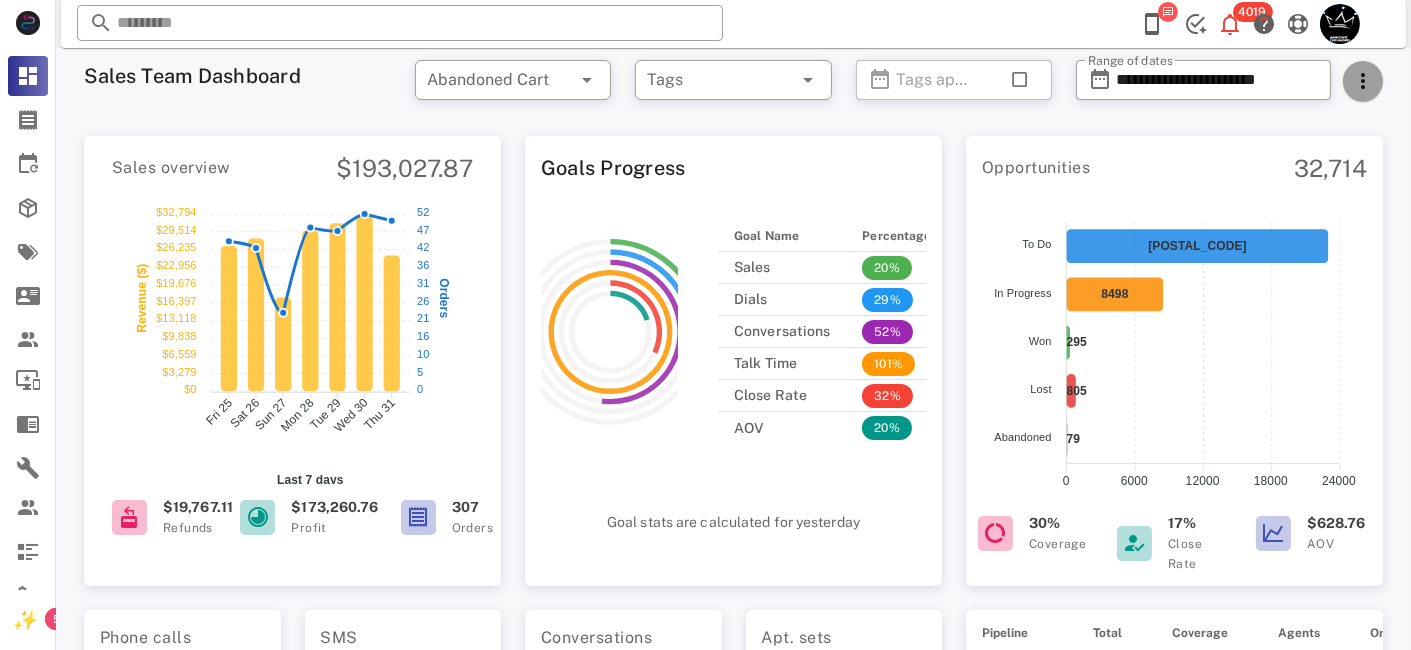 click at bounding box center [1363, 81] 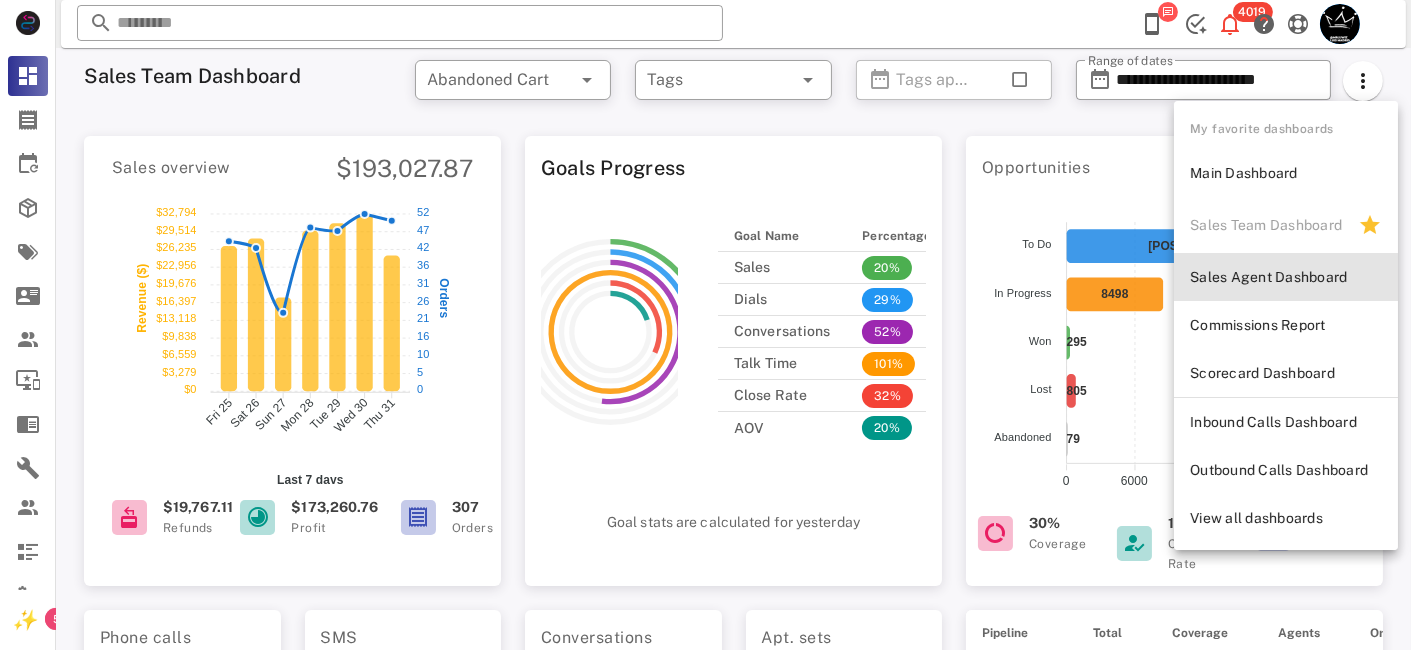 click on "Sales Agent Dashboard" at bounding box center (1286, 277) 